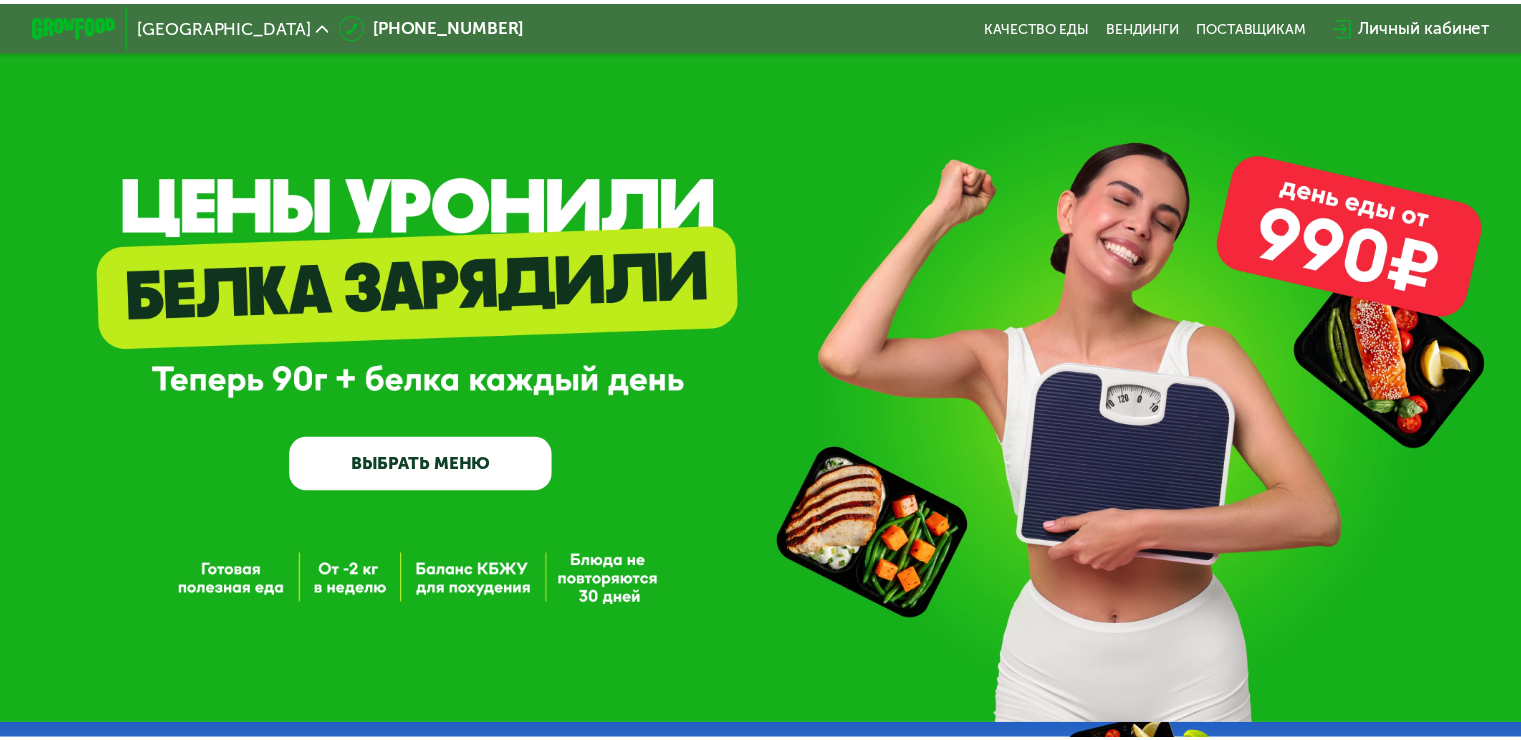 scroll, scrollTop: 0, scrollLeft: 0, axis: both 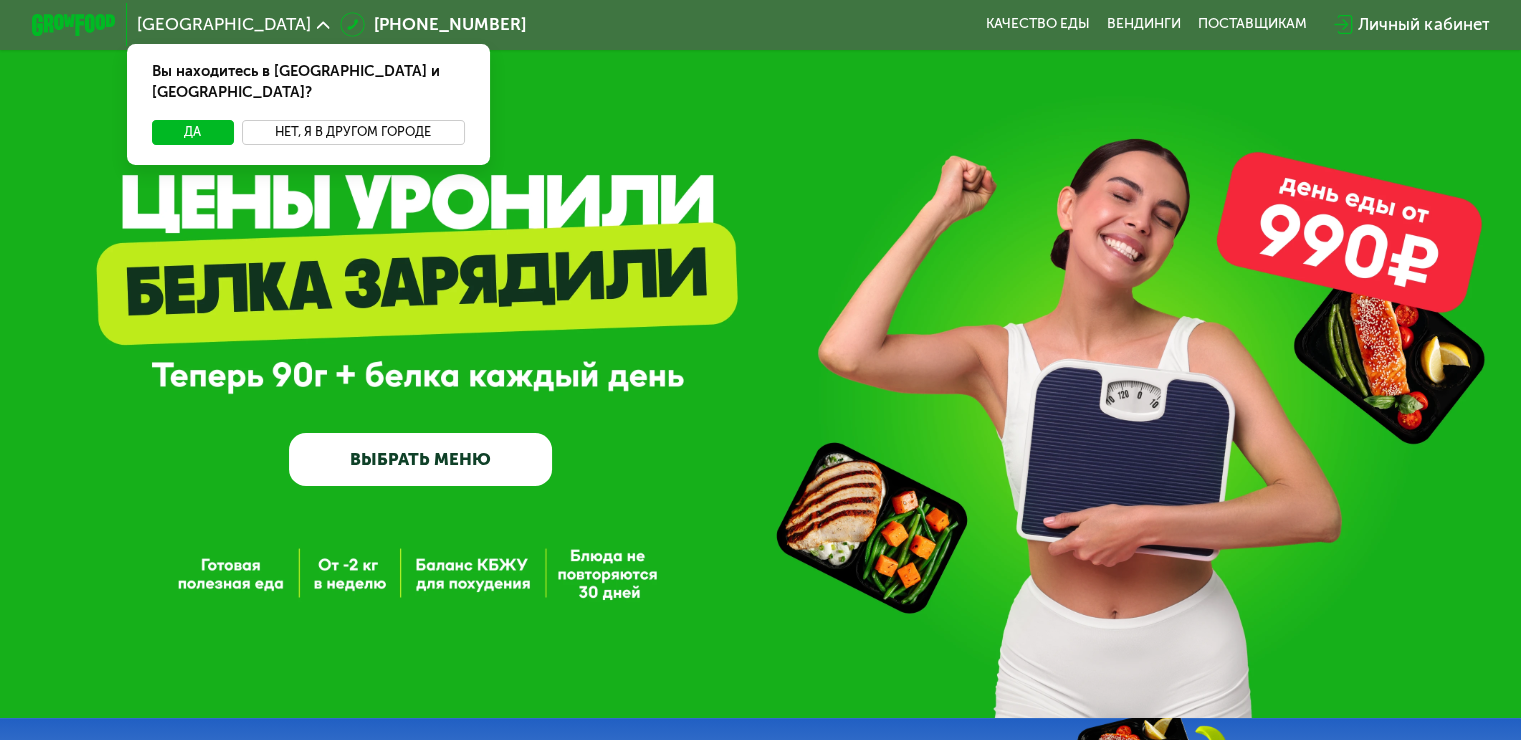 click on "Нет, я в другом городе" at bounding box center [353, 132] 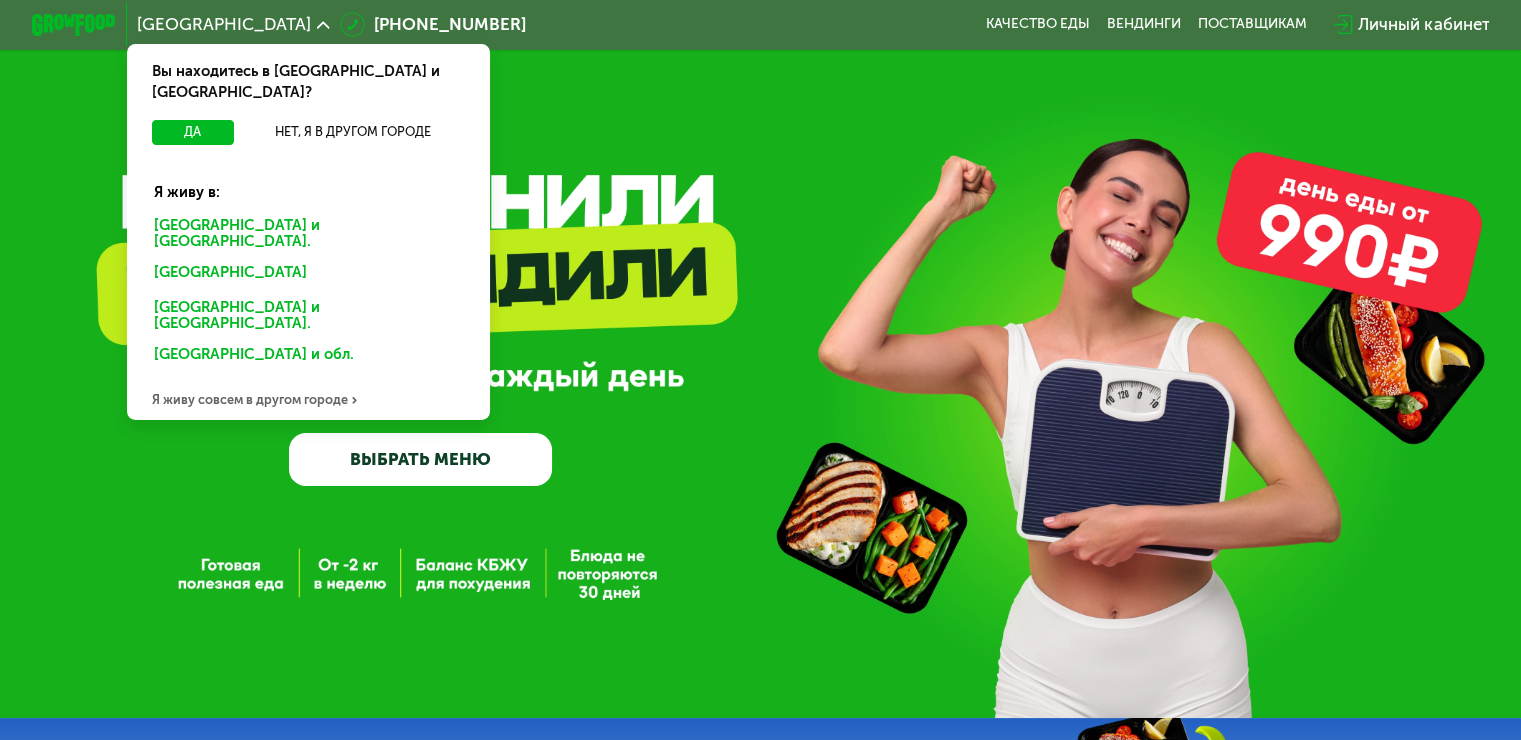 click on "[GEOGRAPHIC_DATA] и [GEOGRAPHIC_DATA]." 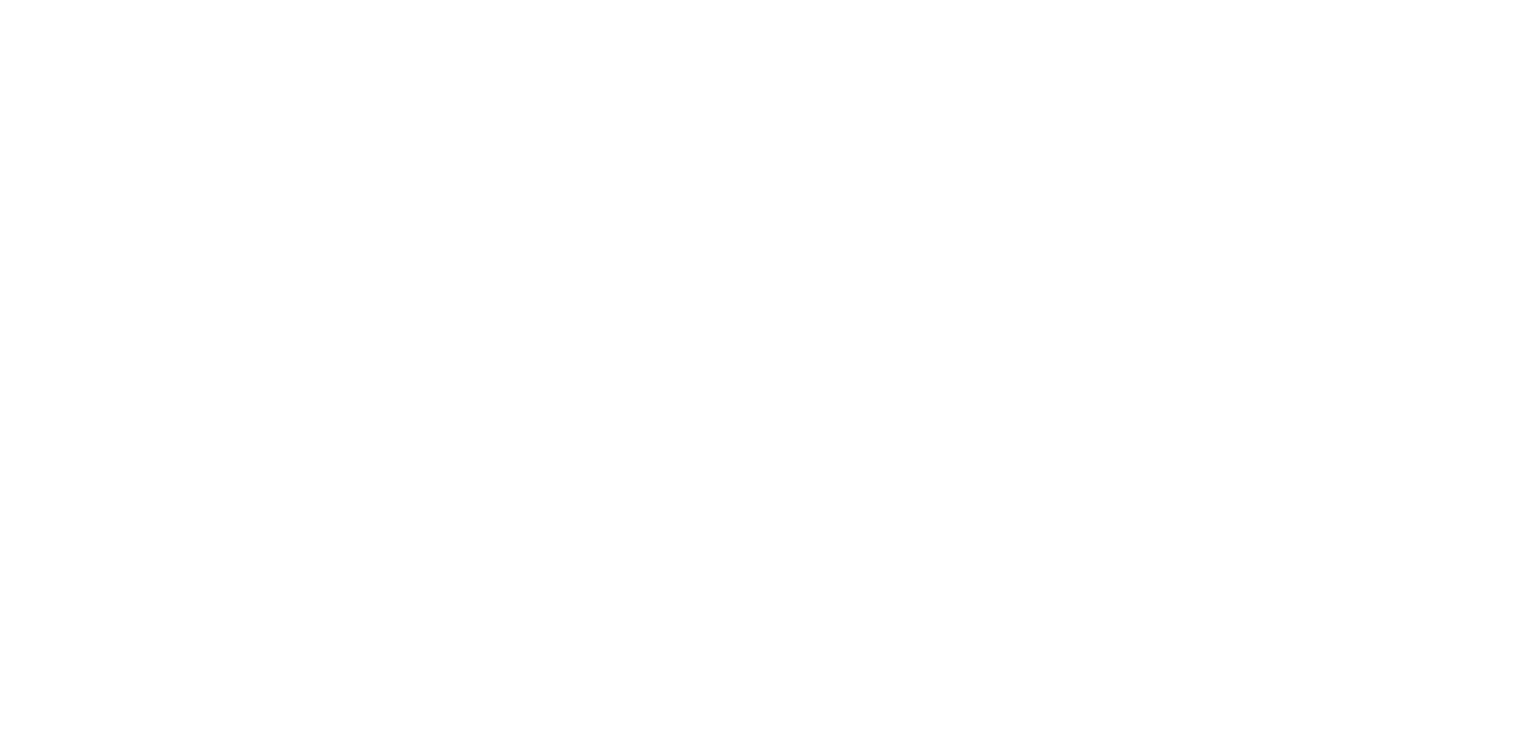 scroll, scrollTop: 0, scrollLeft: 0, axis: both 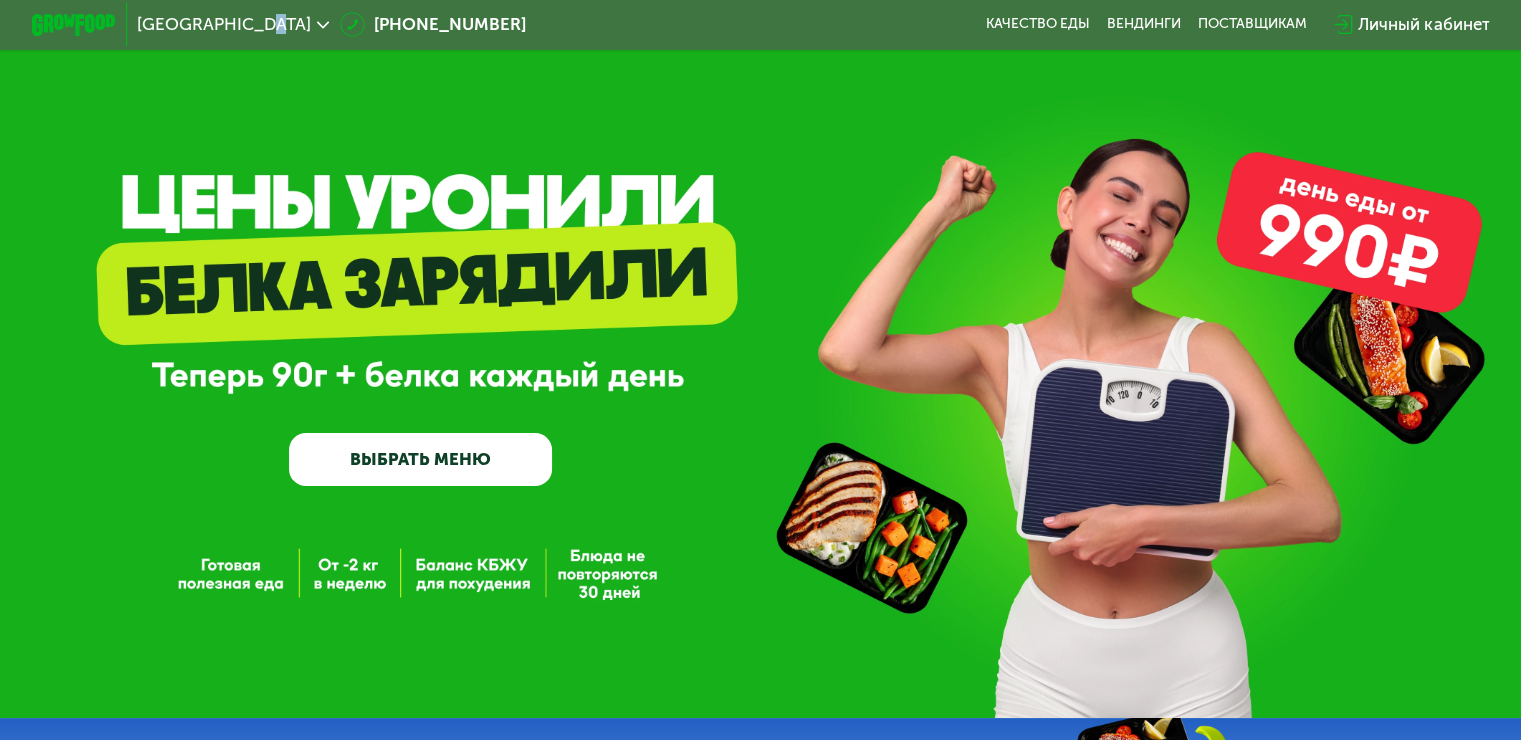 click on "[GEOGRAPHIC_DATA]" 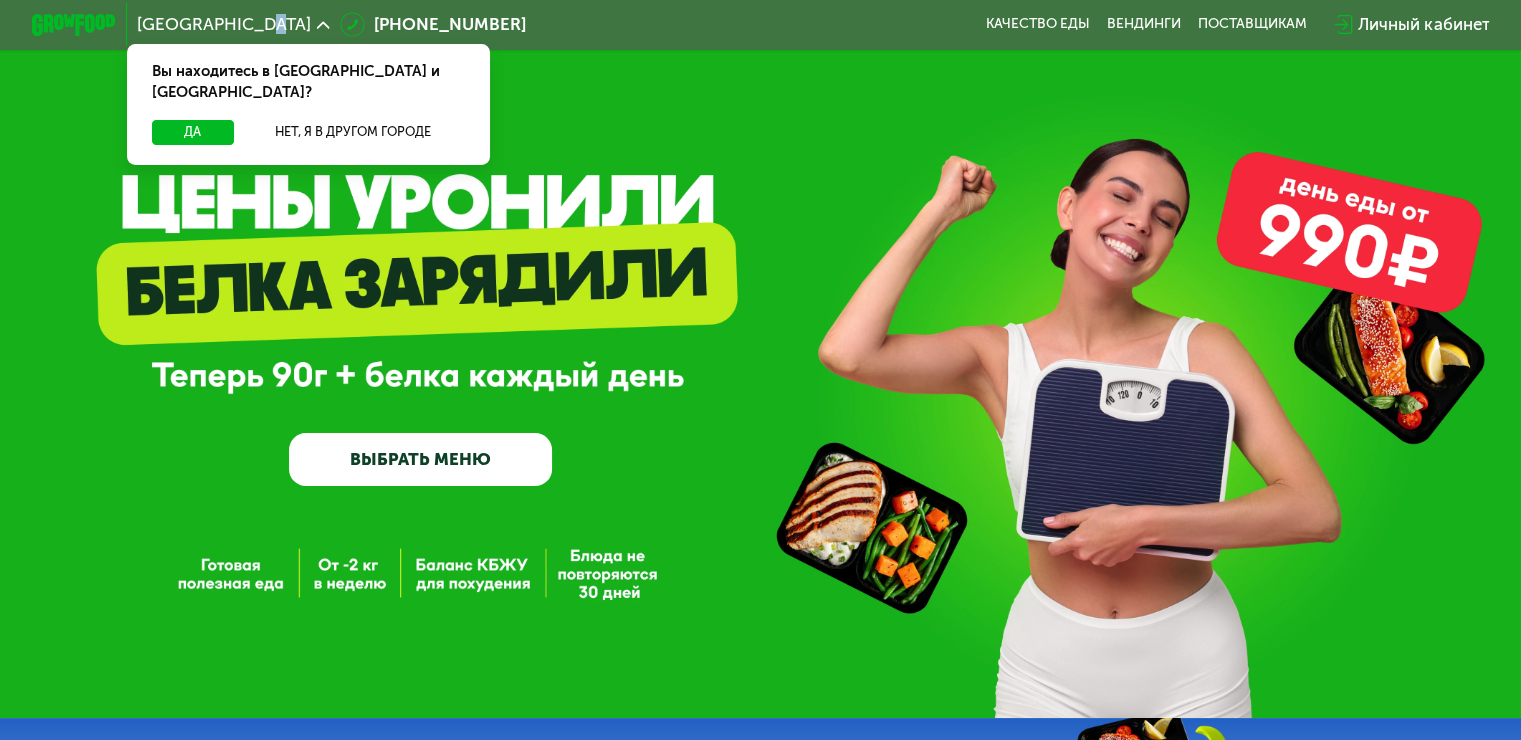 click on "[GEOGRAPHIC_DATA]" 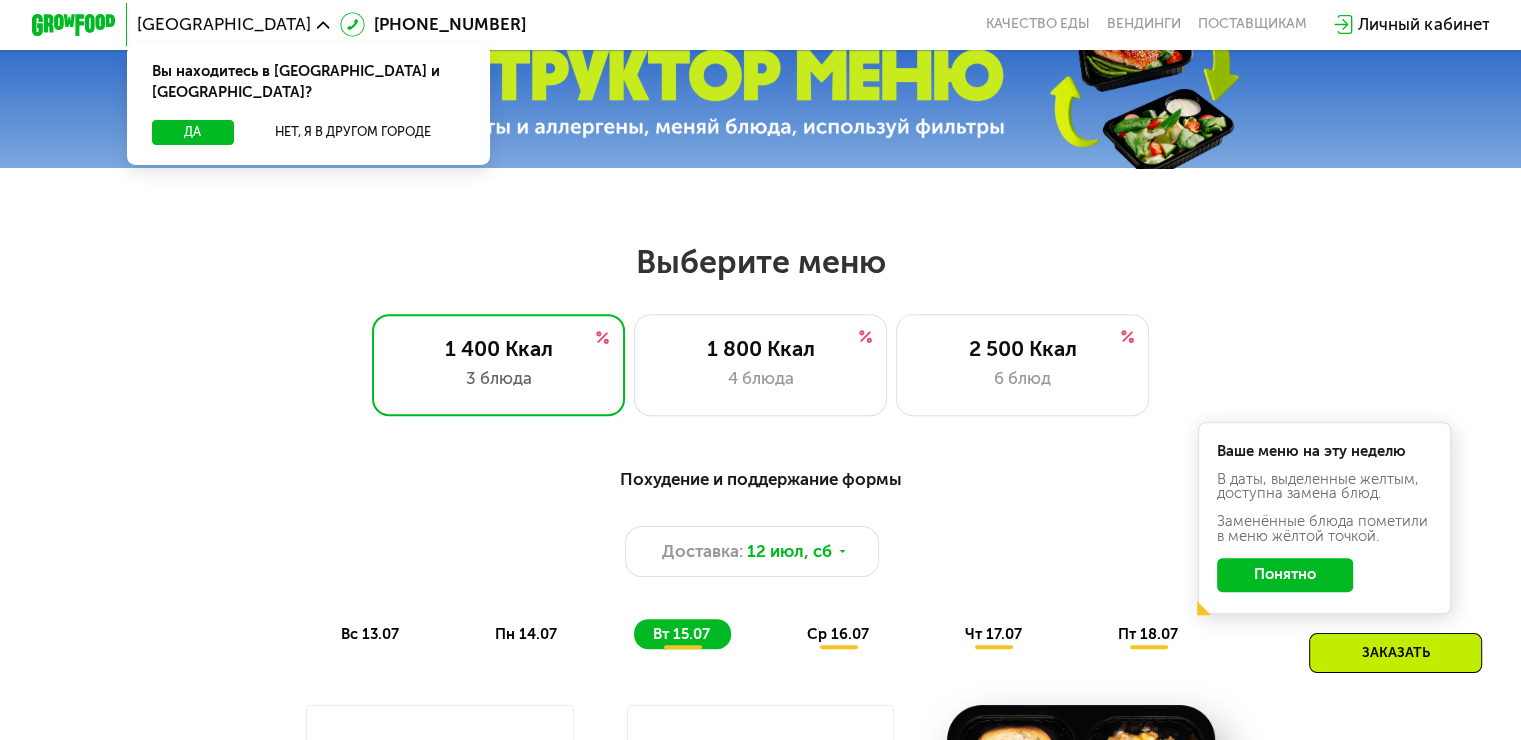 click on "Выберите меню" at bounding box center [761, 262] 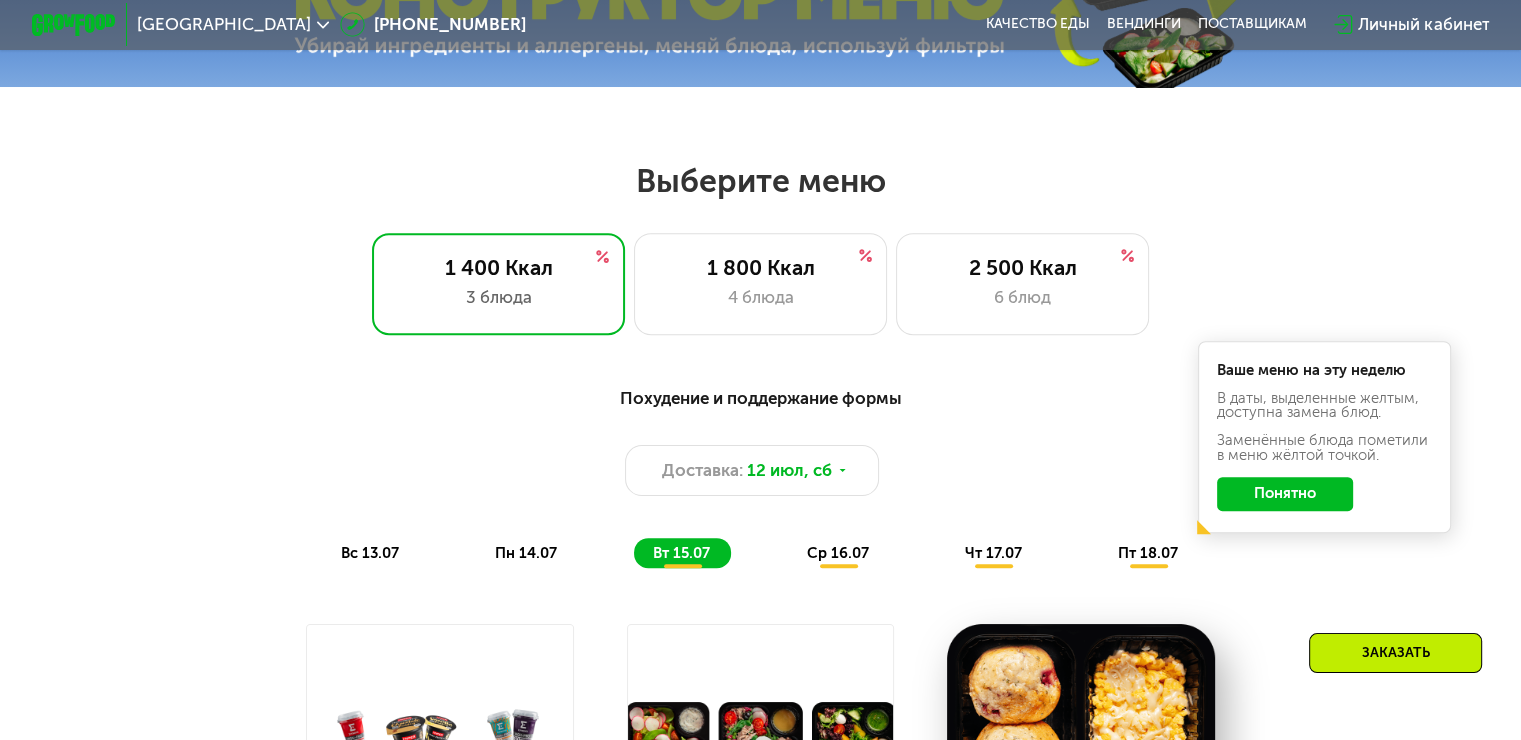 scroll, scrollTop: 800, scrollLeft: 0, axis: vertical 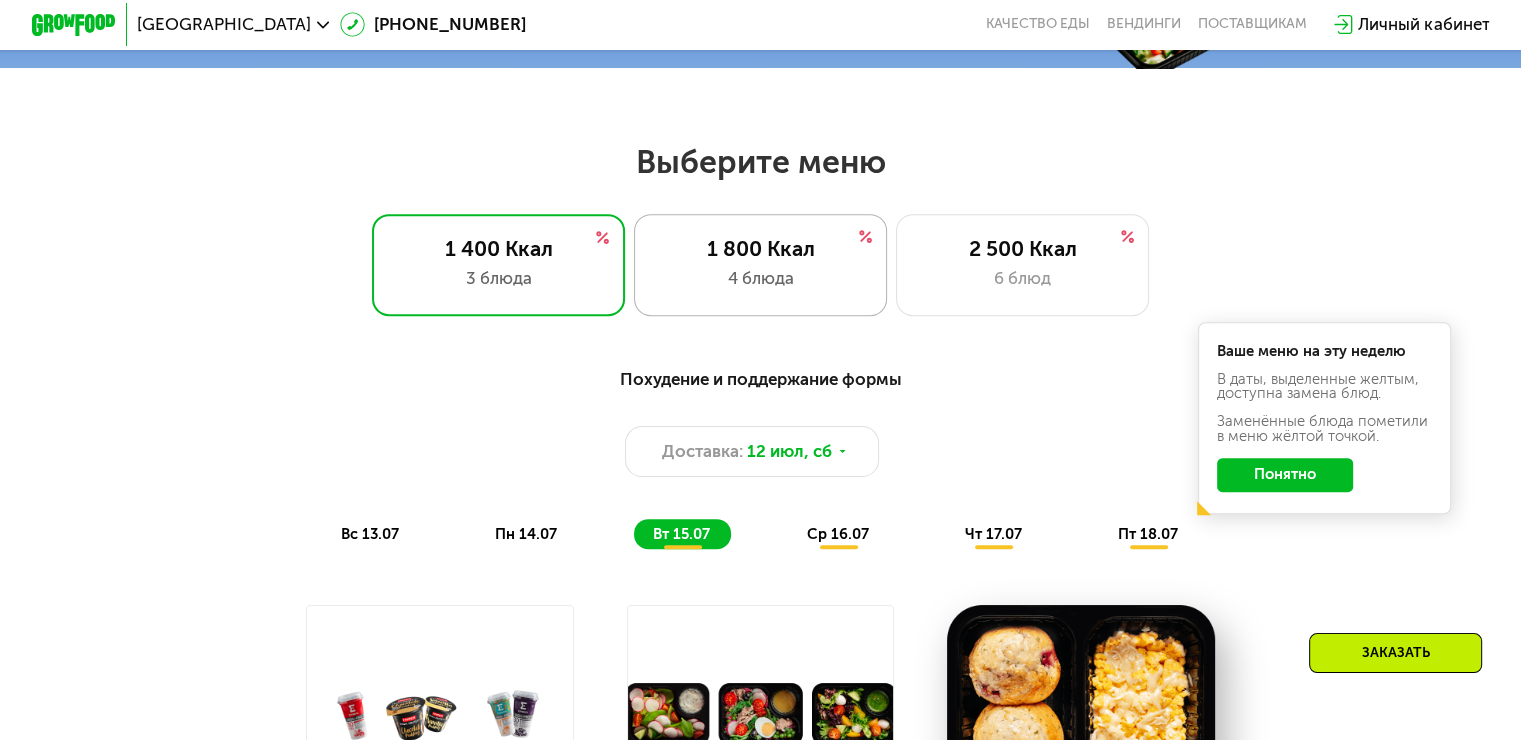 click on "1 800 Ккал 4 блюда" 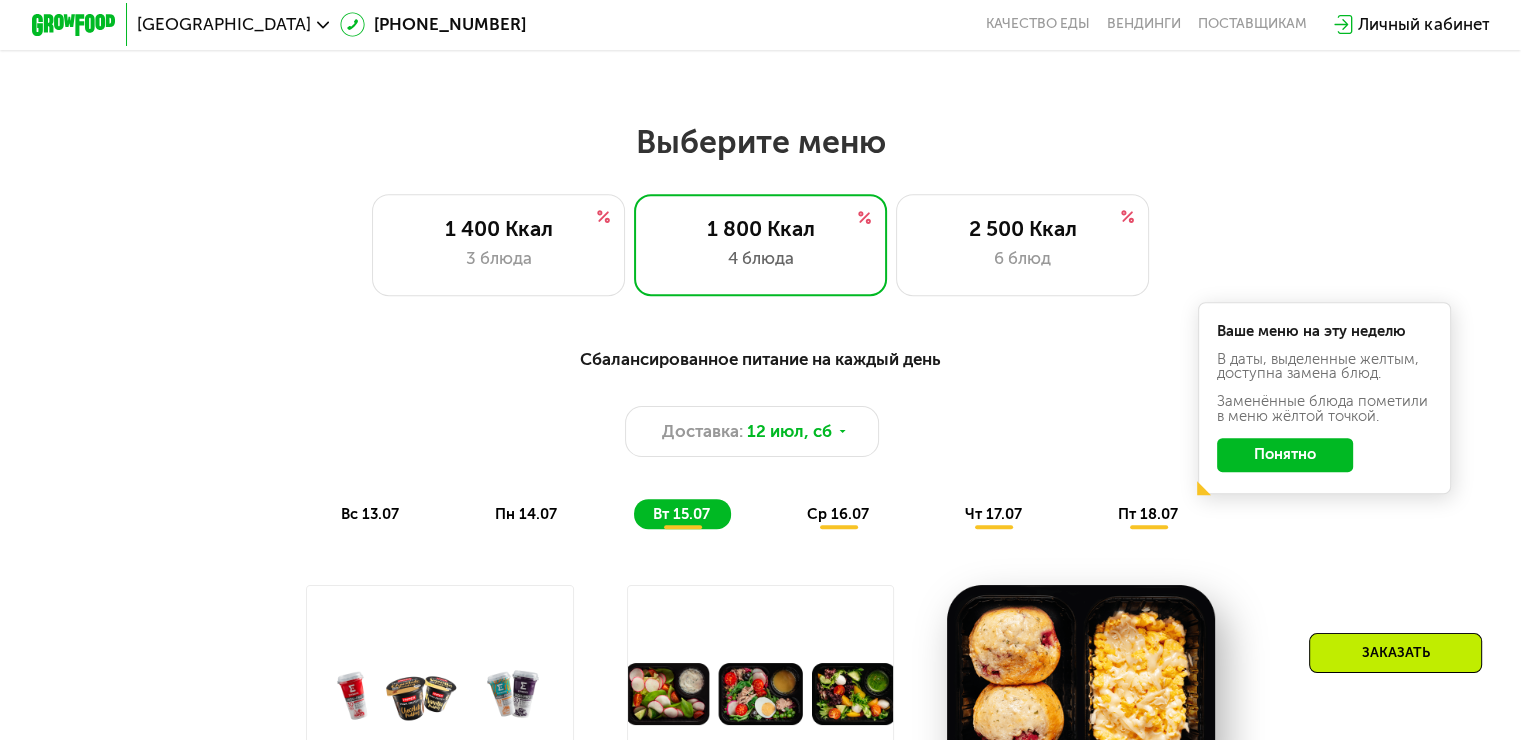 scroll, scrollTop: 800, scrollLeft: 0, axis: vertical 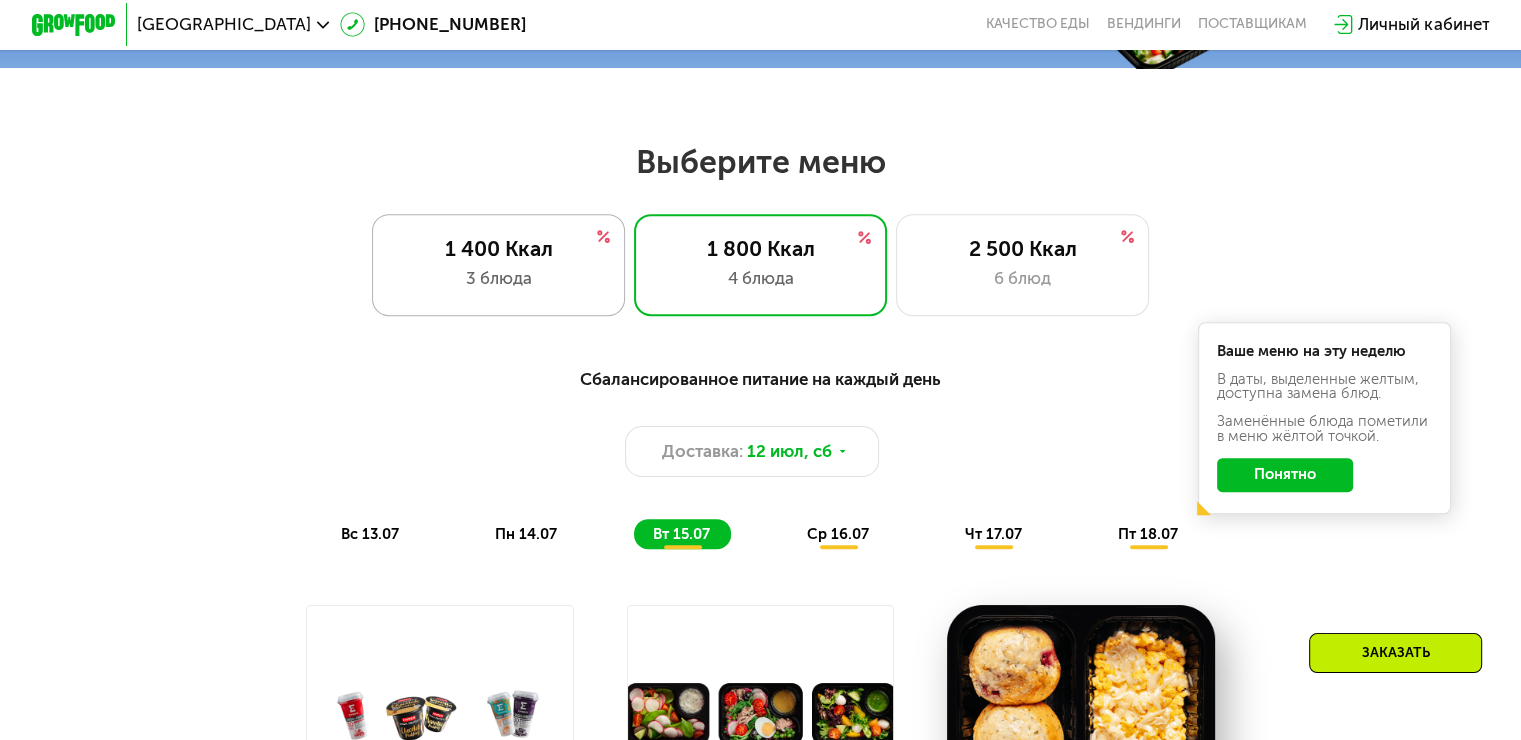 click on "1 400 Ккал" at bounding box center [498, 248] 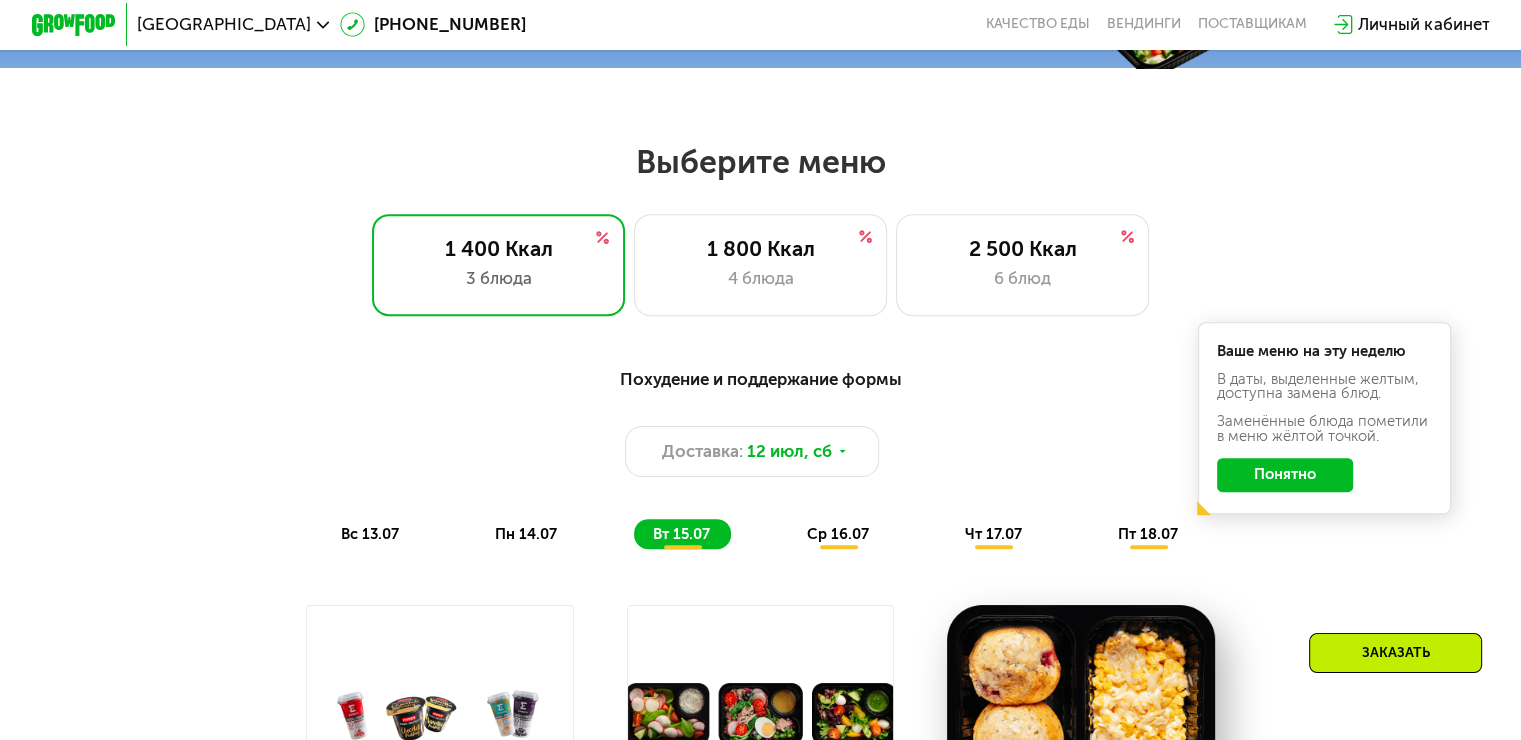 click on "Понятно" 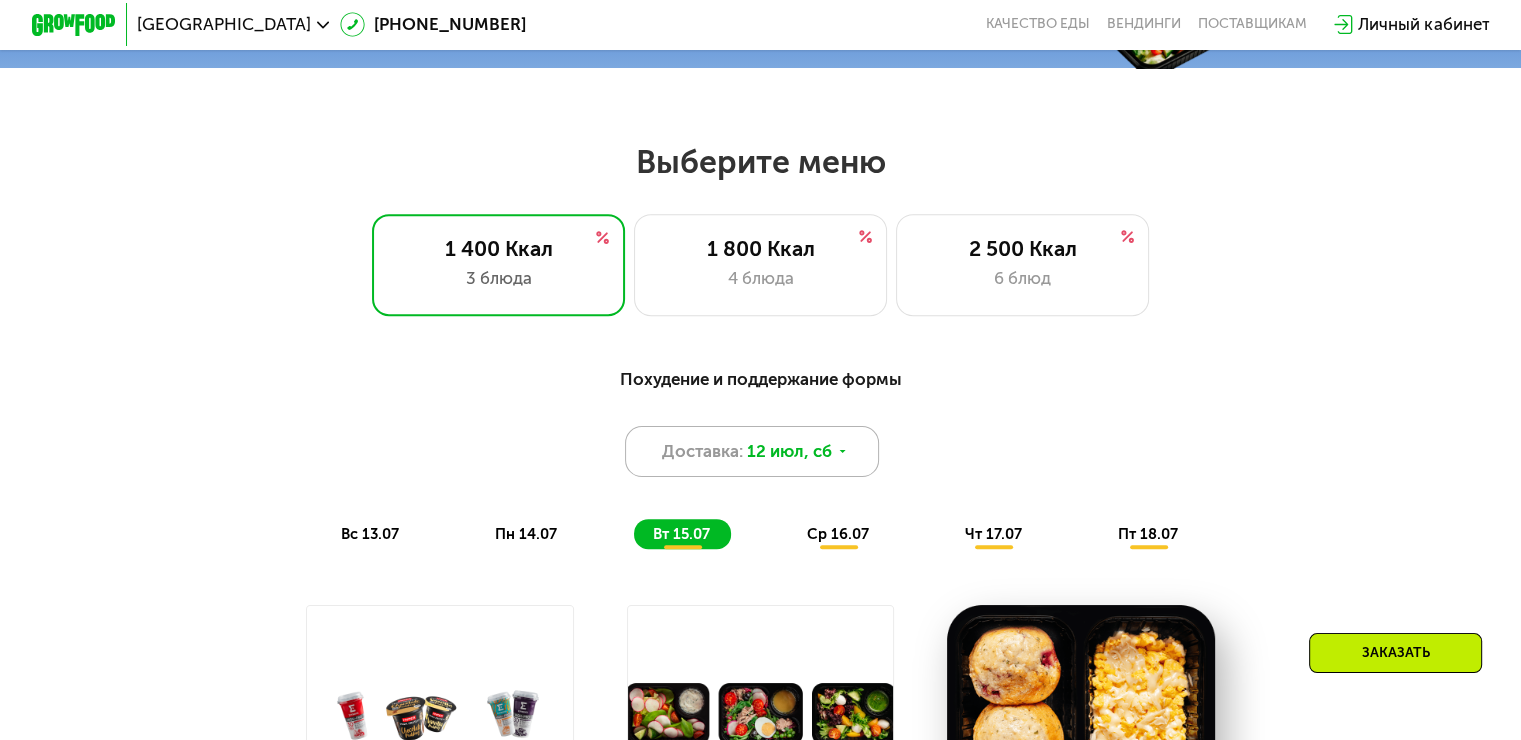 click on "12 июл, сб" at bounding box center [789, 451] 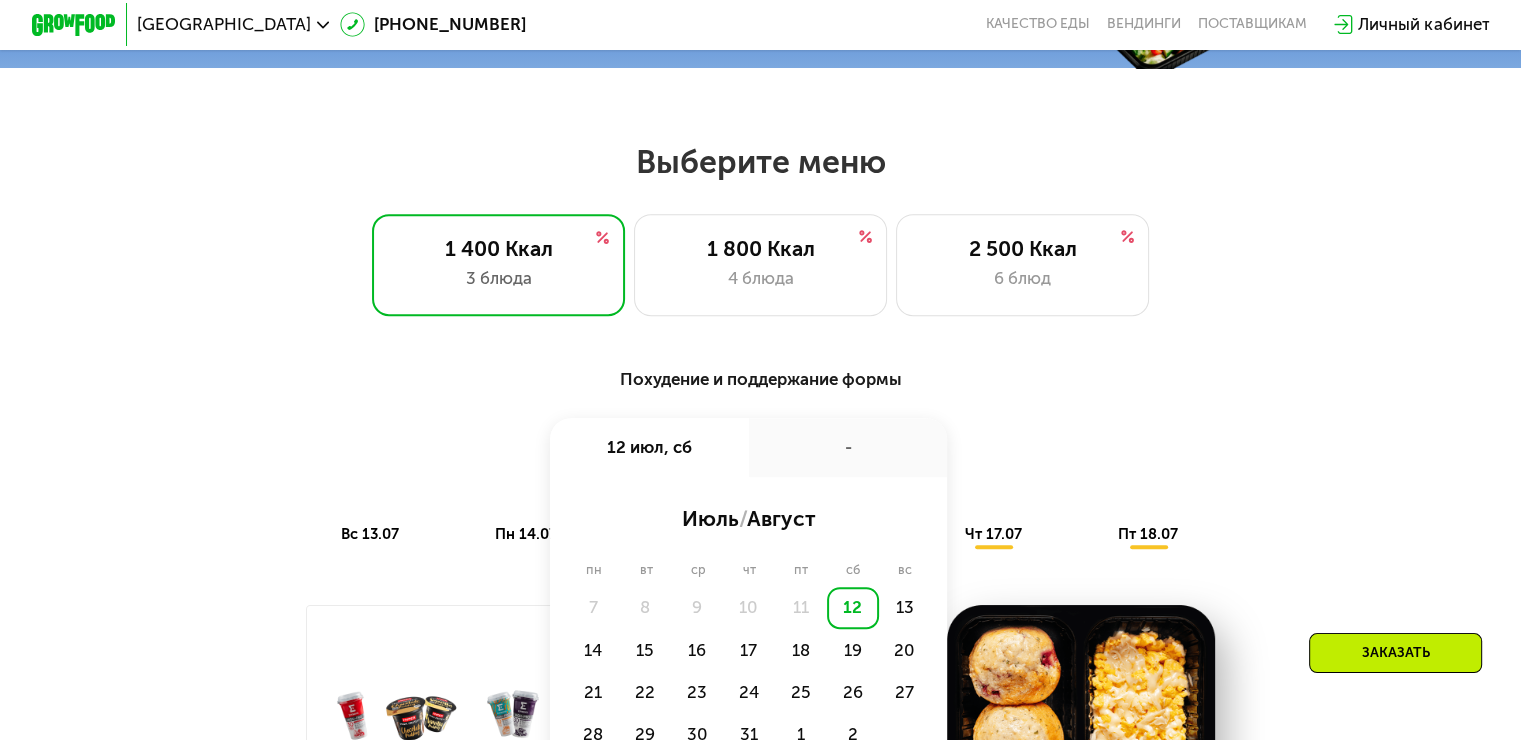 click on "Доставка: 12 июл, сб 12 июл, сб - июль  /  август пн вт ср чт пт сб вс 7 8 9 10 11 12 13 14 15 16 17 18 19 20 21 22 23 24 25 26 27 28 29 30 31 1 2  При переносе доставки стоимость заказа и ваше меню могут измениться" at bounding box center [760, 451] 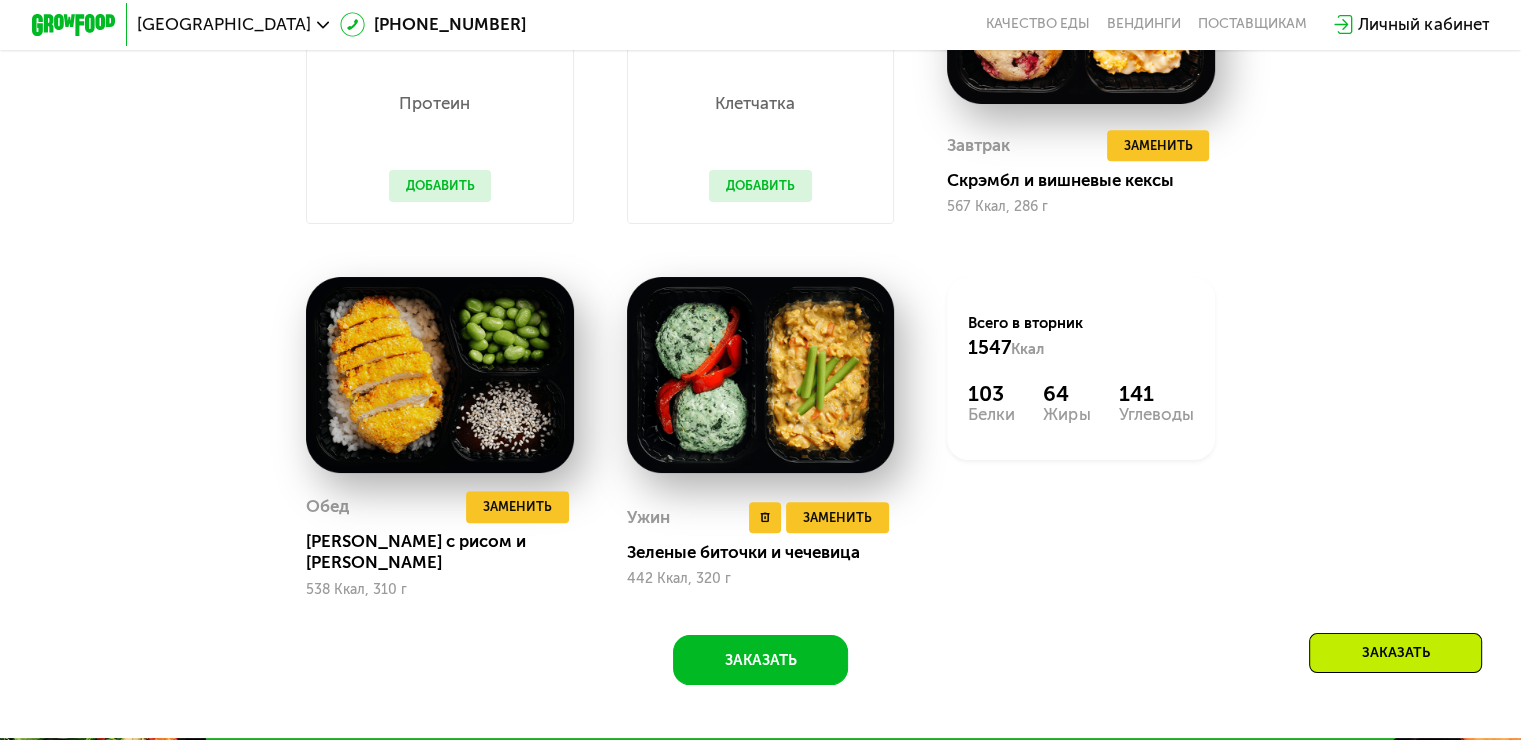scroll, scrollTop: 1500, scrollLeft: 0, axis: vertical 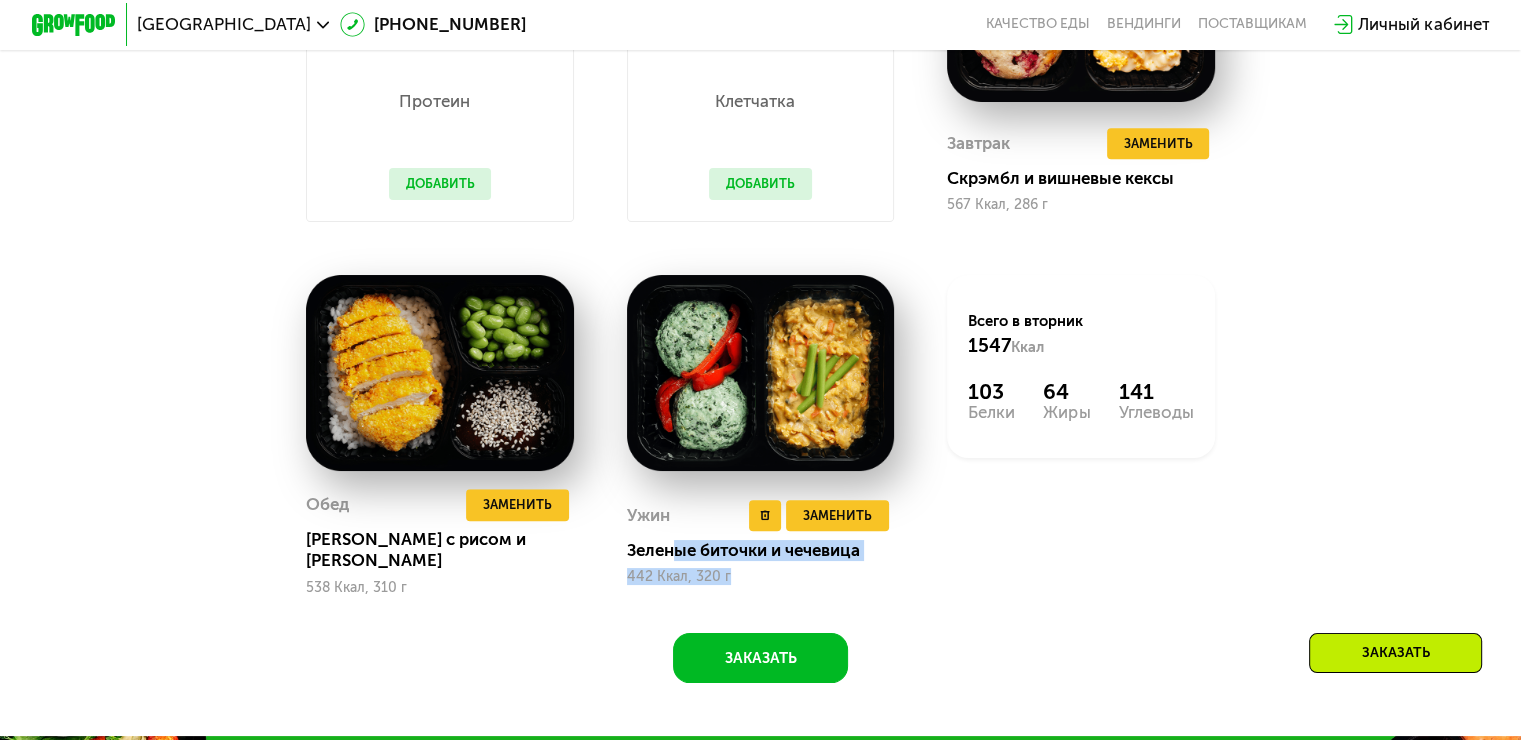 drag, startPoint x: 668, startPoint y: 560, endPoint x: 815, endPoint y: 574, distance: 147.66516 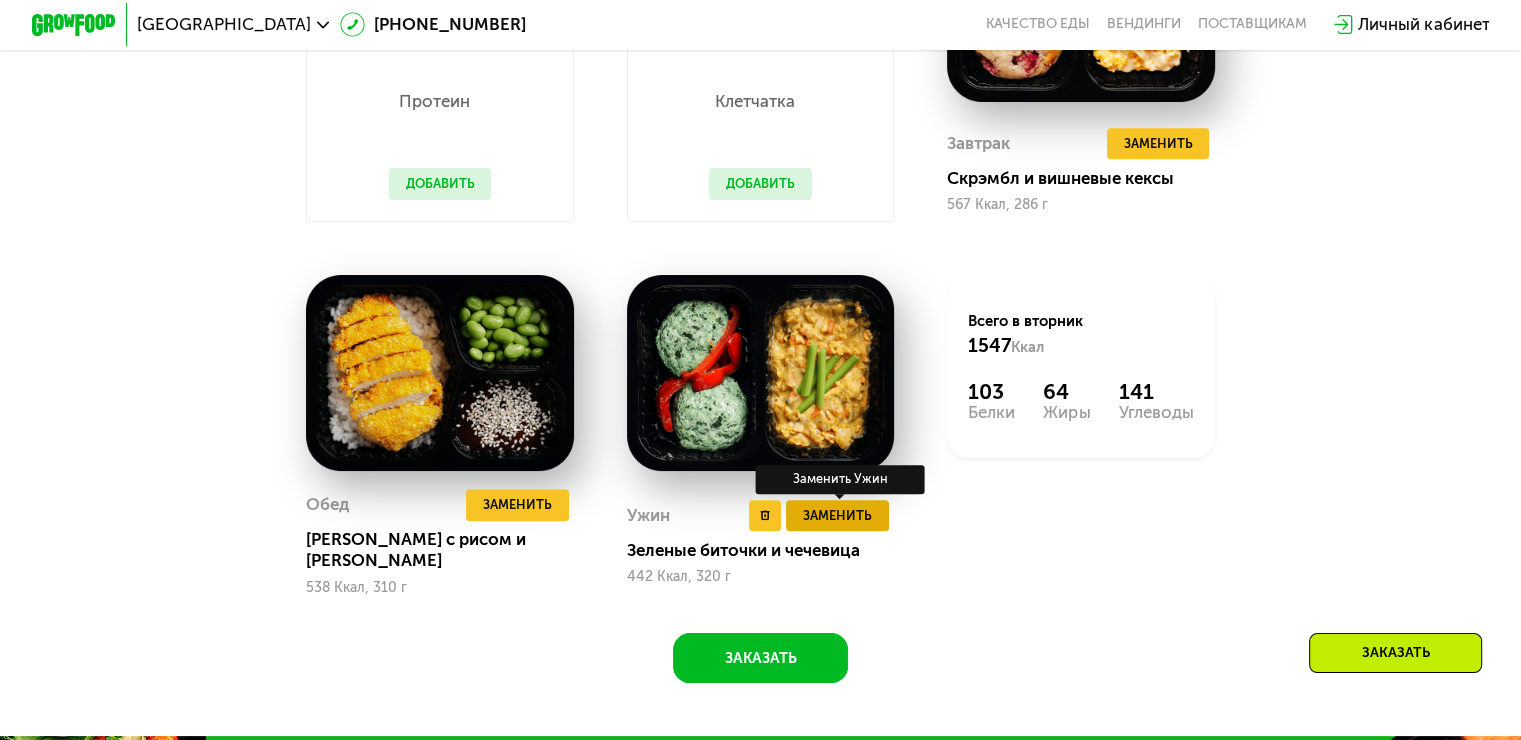 click on "Заменить" at bounding box center (837, 515) 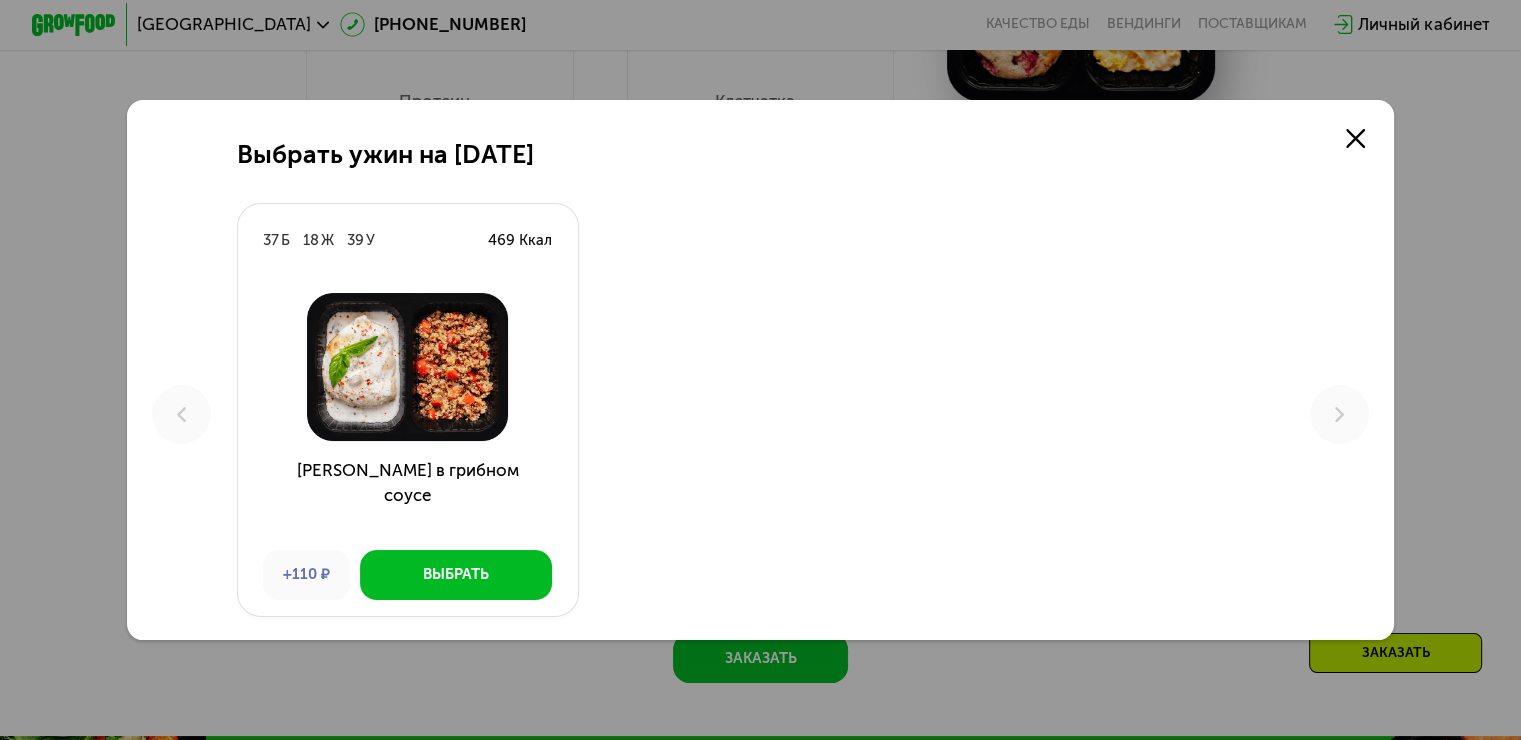 scroll, scrollTop: 0, scrollLeft: 0, axis: both 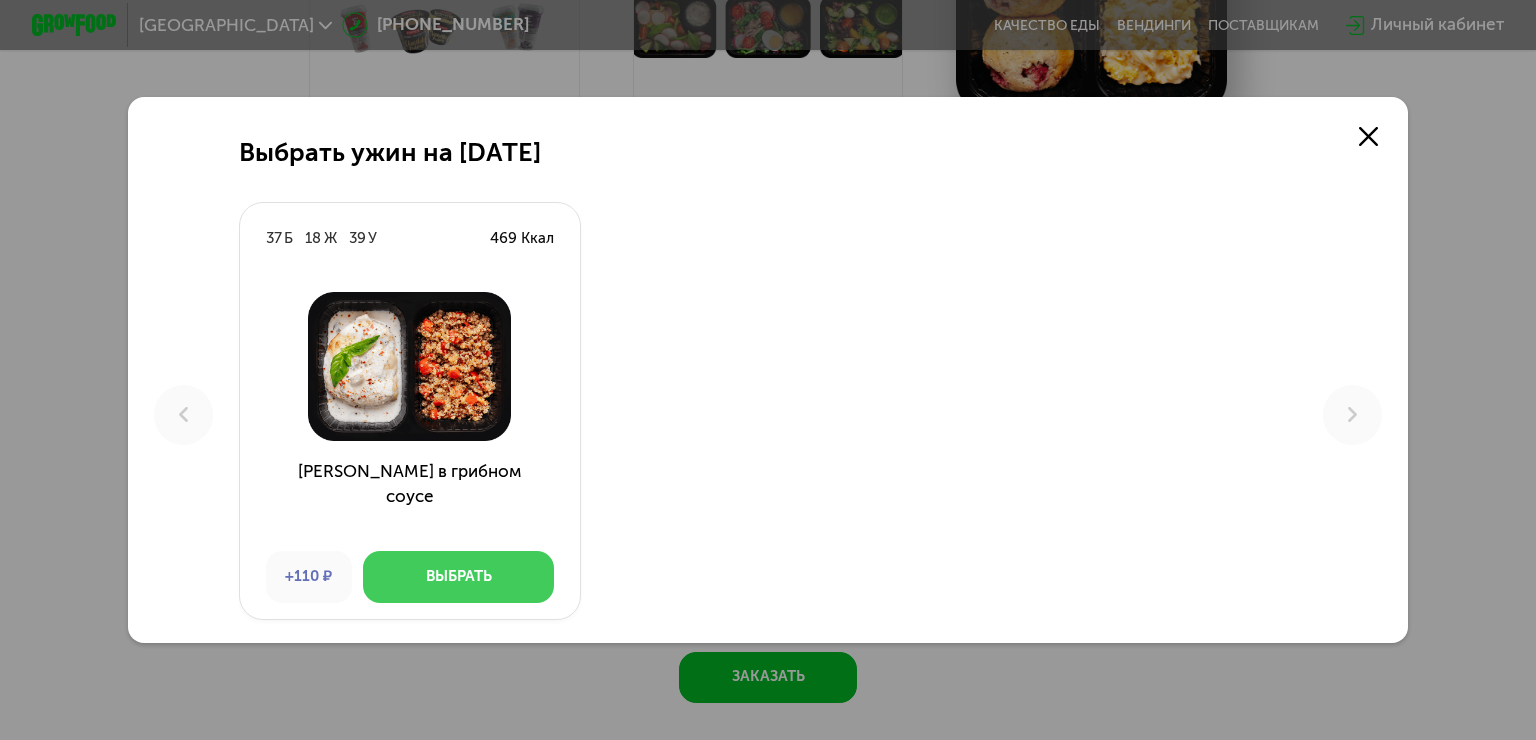 click on "Выбрать" at bounding box center (459, 576) 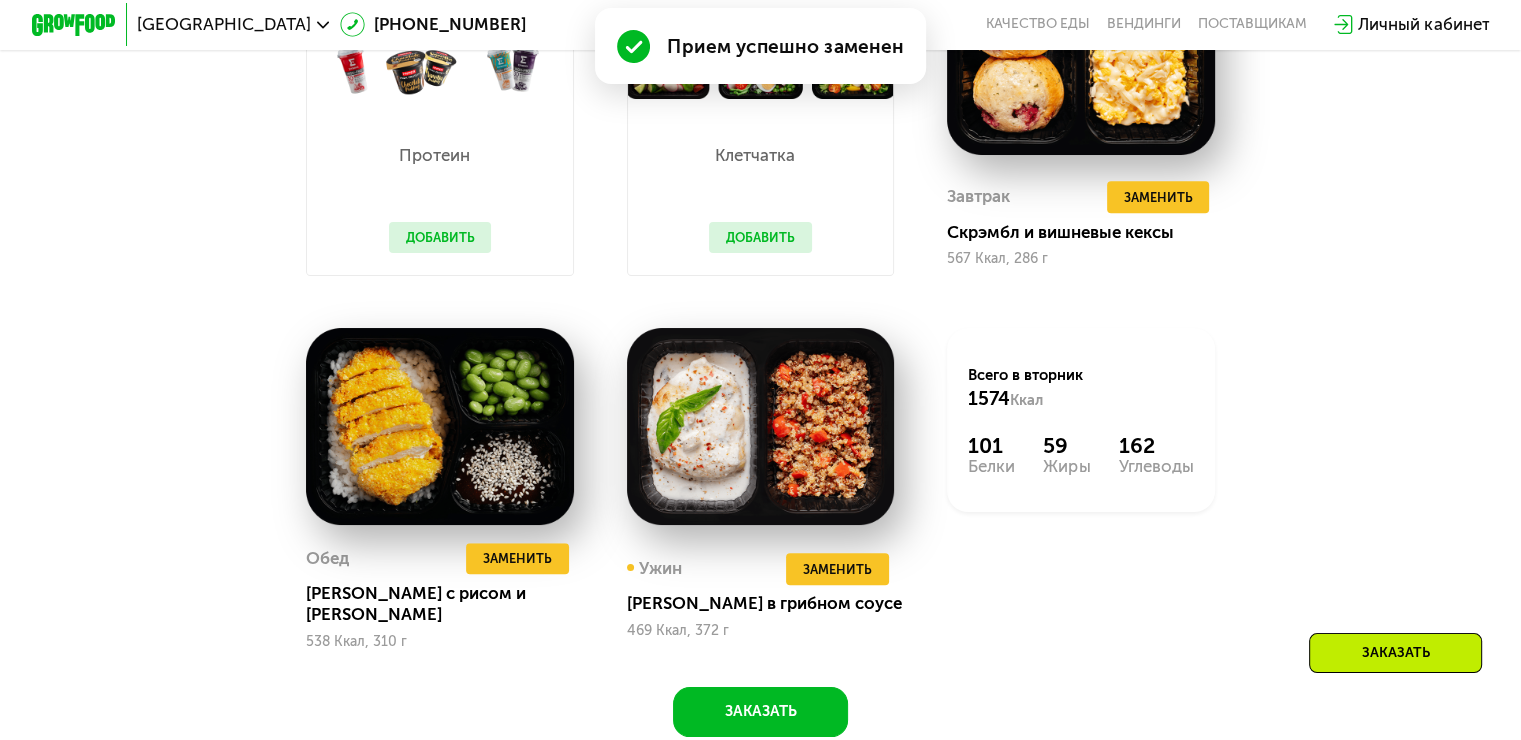 scroll, scrollTop: 1500, scrollLeft: 0, axis: vertical 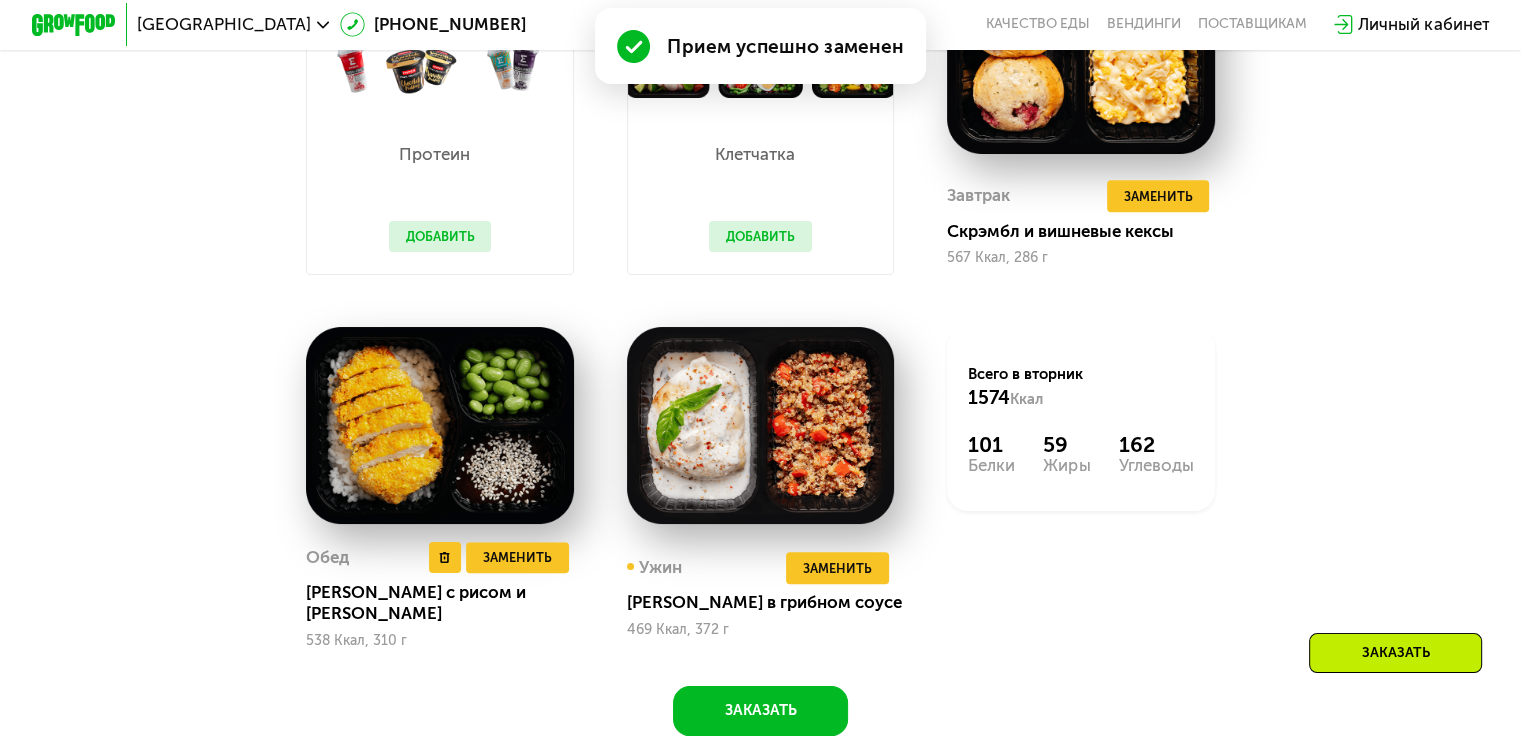 click at bounding box center [440, 425] 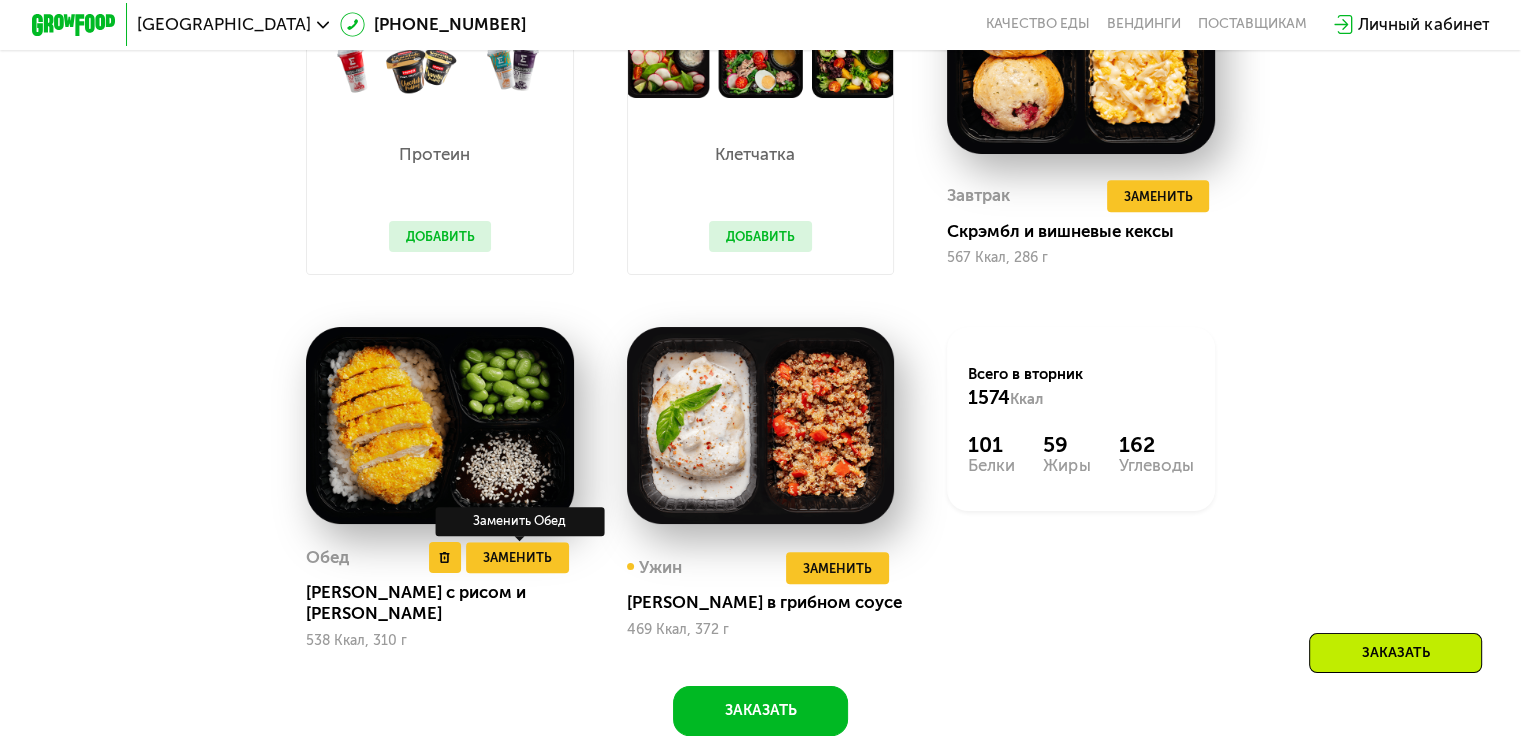 click on "Заменить Обед" at bounding box center [519, 522] 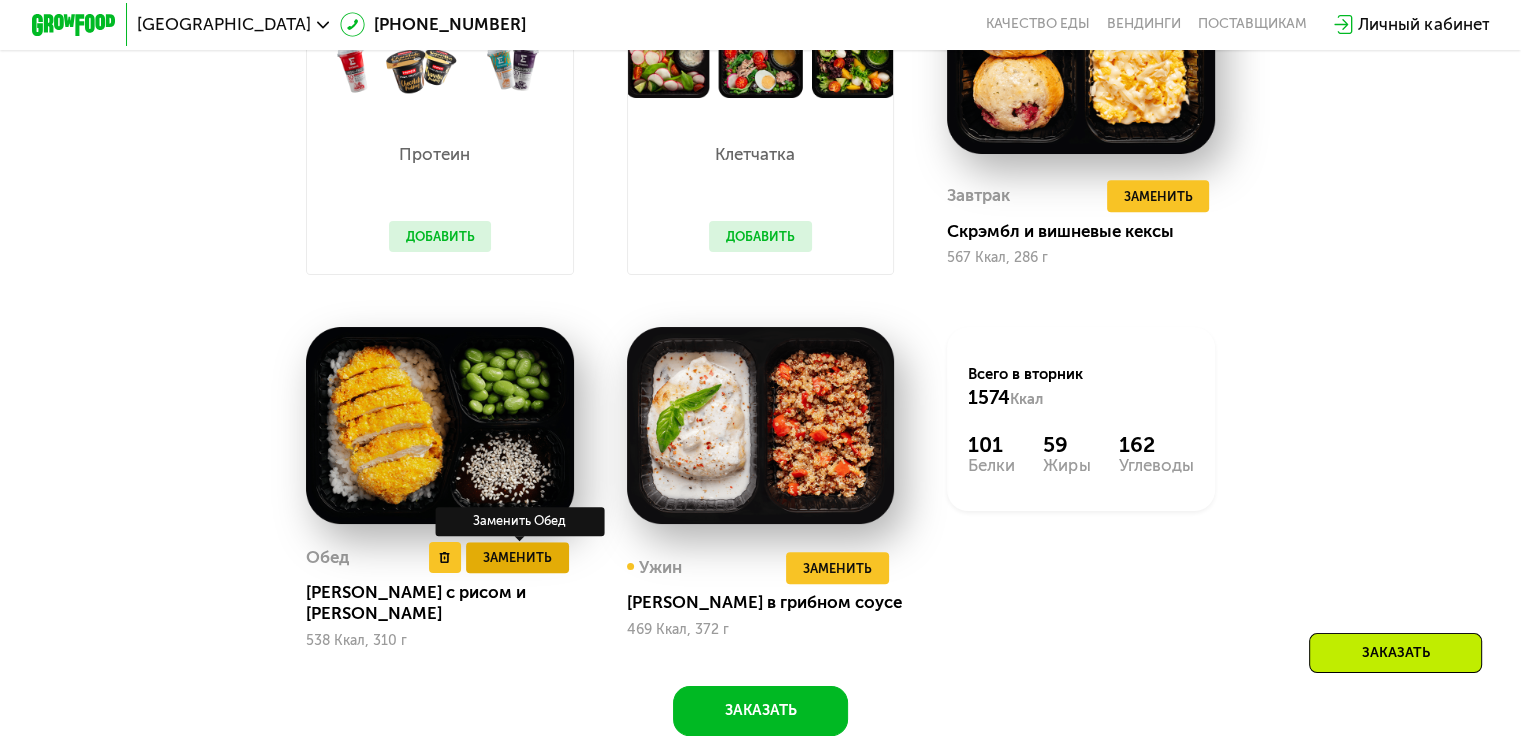 click on "Заменить" at bounding box center (517, 557) 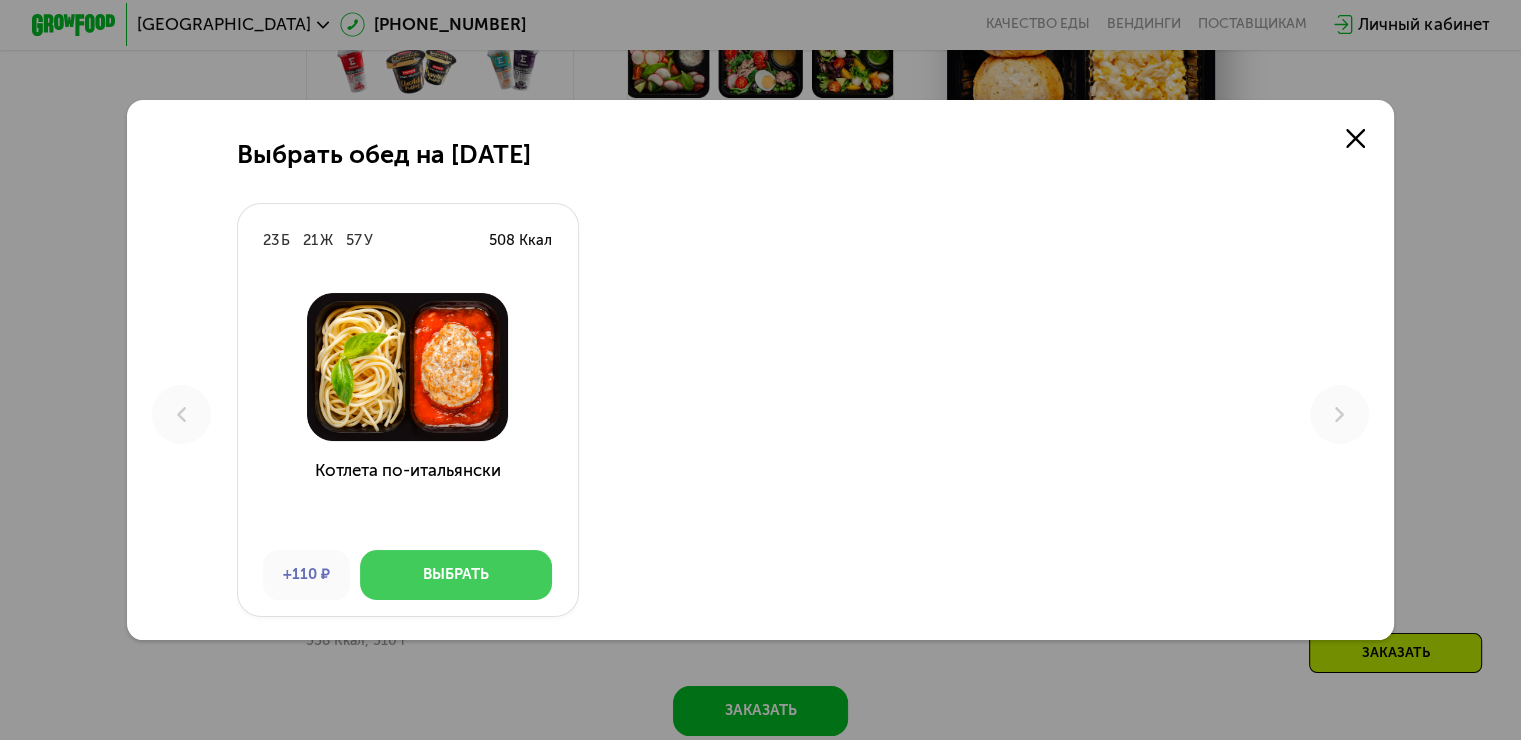 scroll, scrollTop: 0, scrollLeft: 0, axis: both 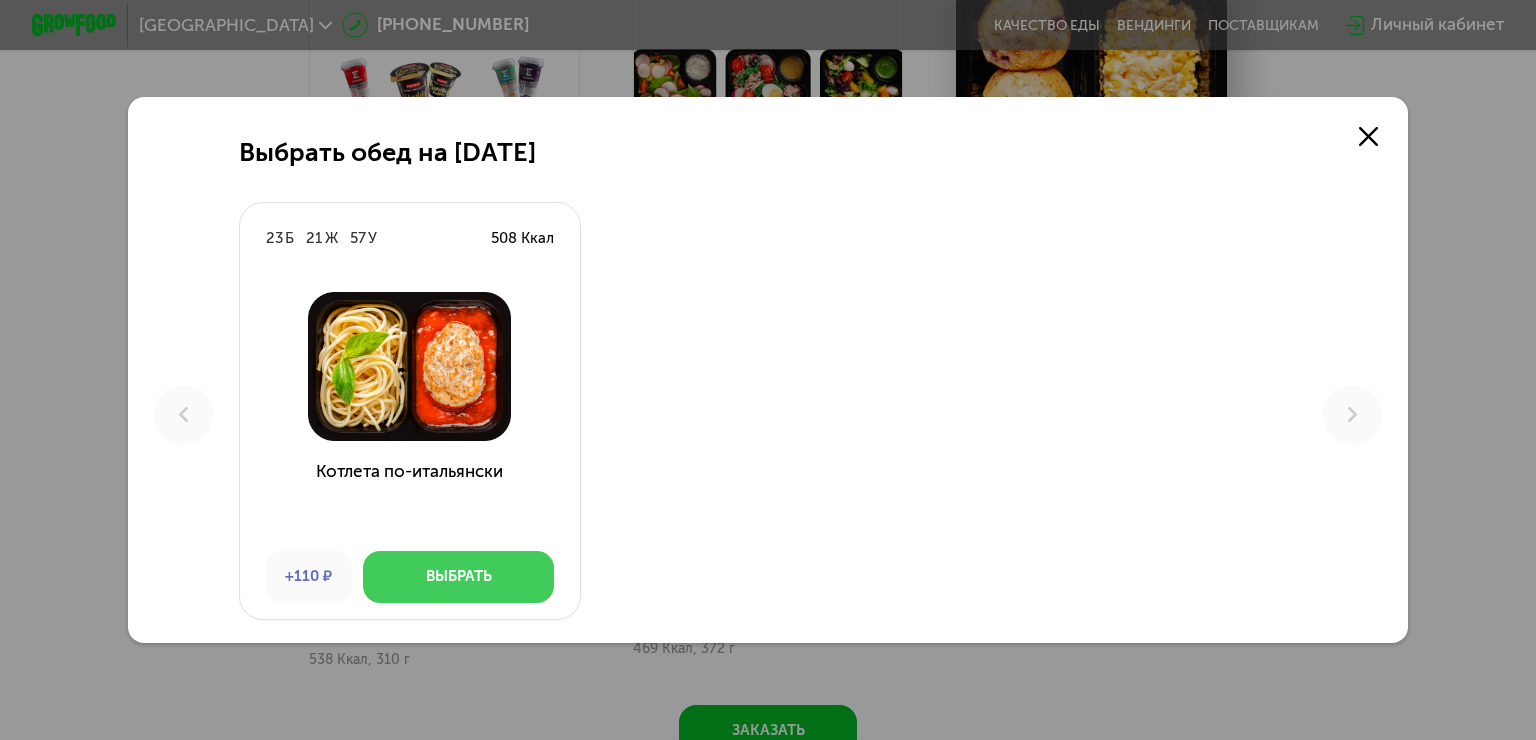 click on "Выбрать" at bounding box center [459, 576] 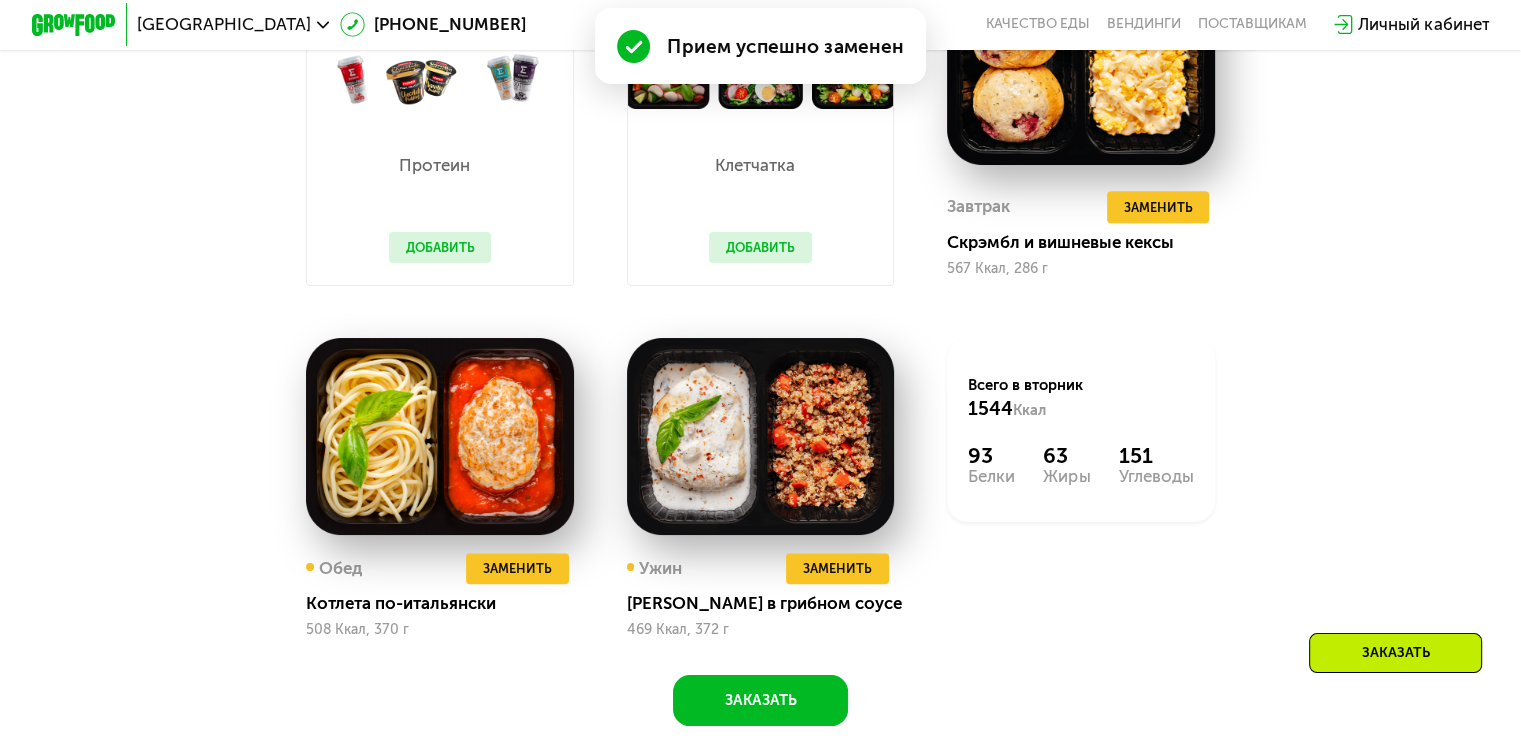 scroll, scrollTop: 1500, scrollLeft: 0, axis: vertical 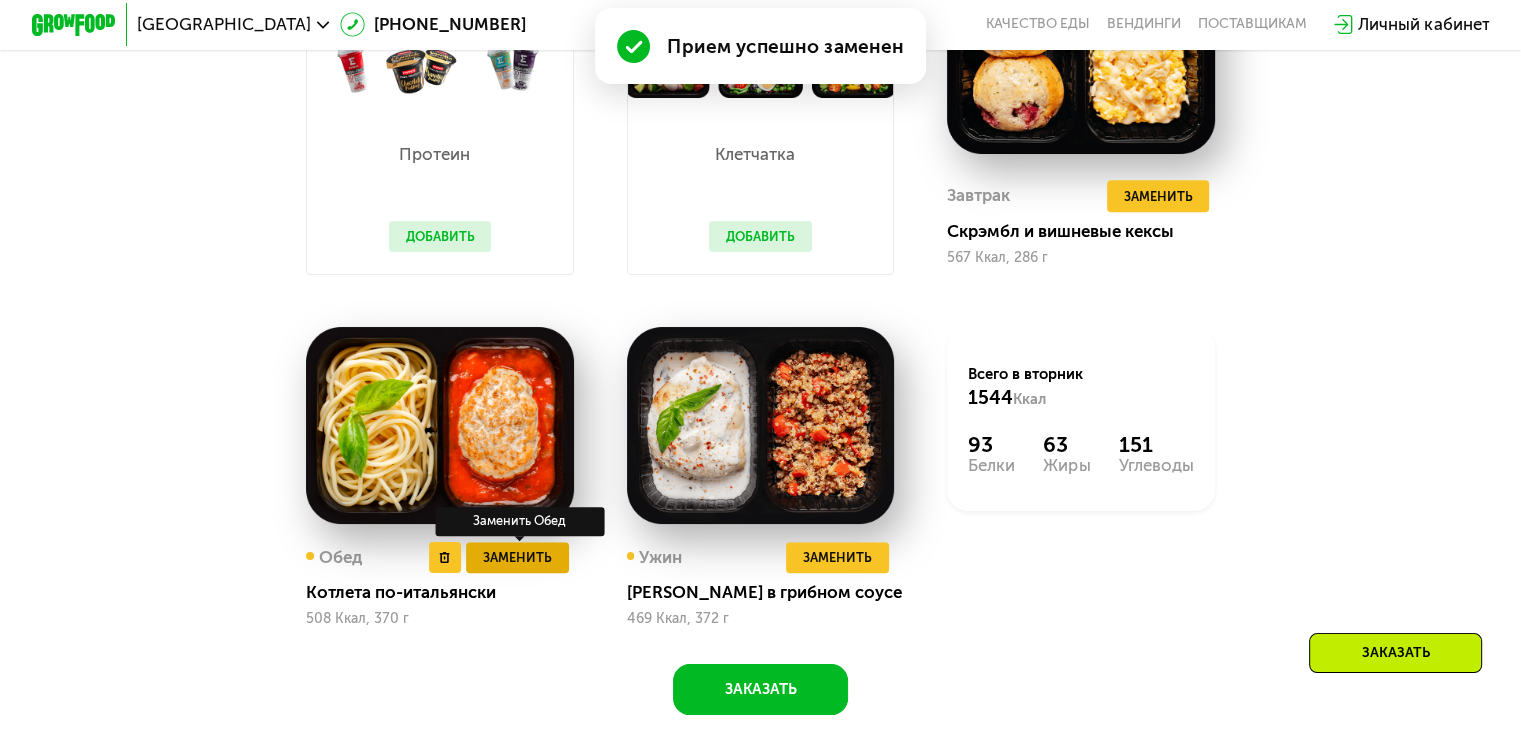click on "Заменить" at bounding box center [517, 557] 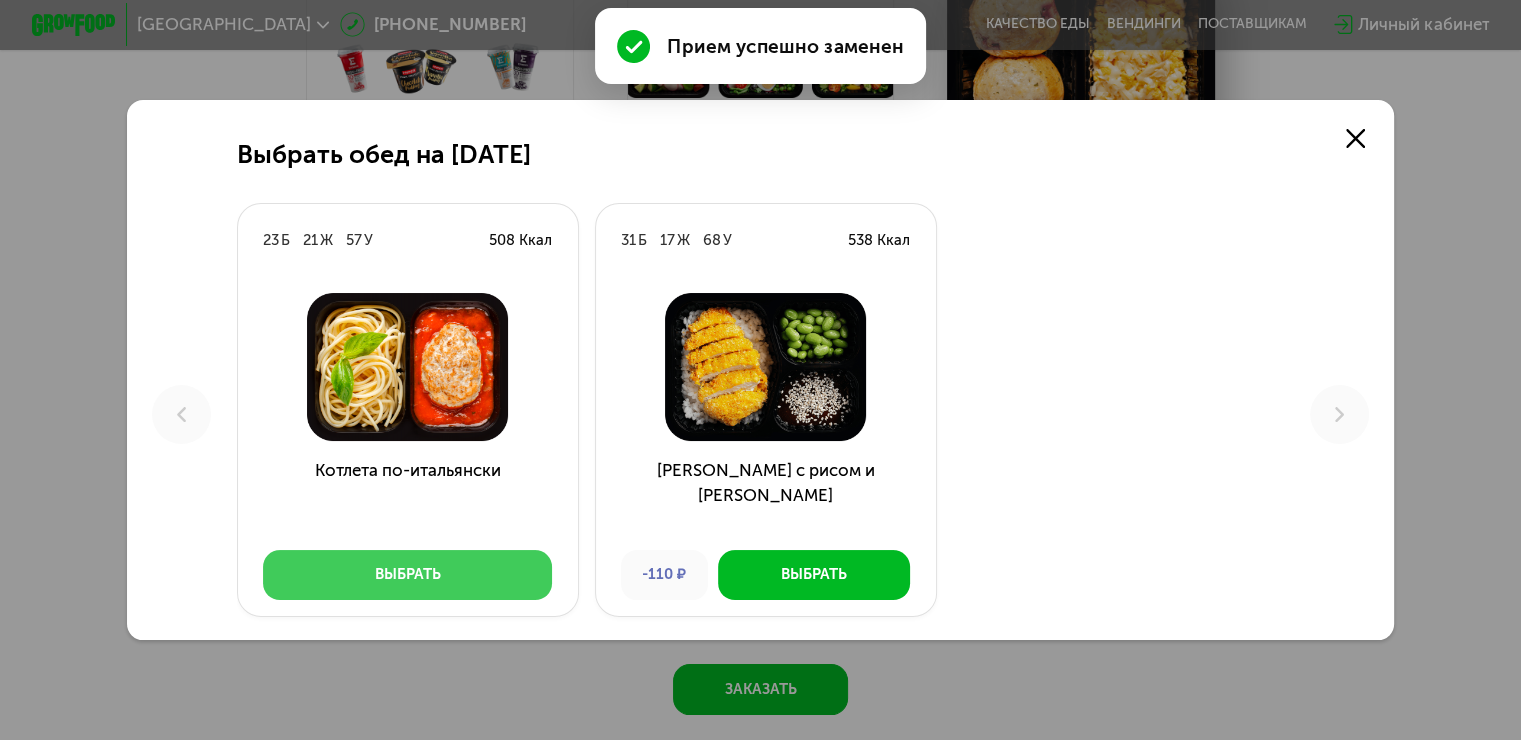 scroll, scrollTop: 0, scrollLeft: 0, axis: both 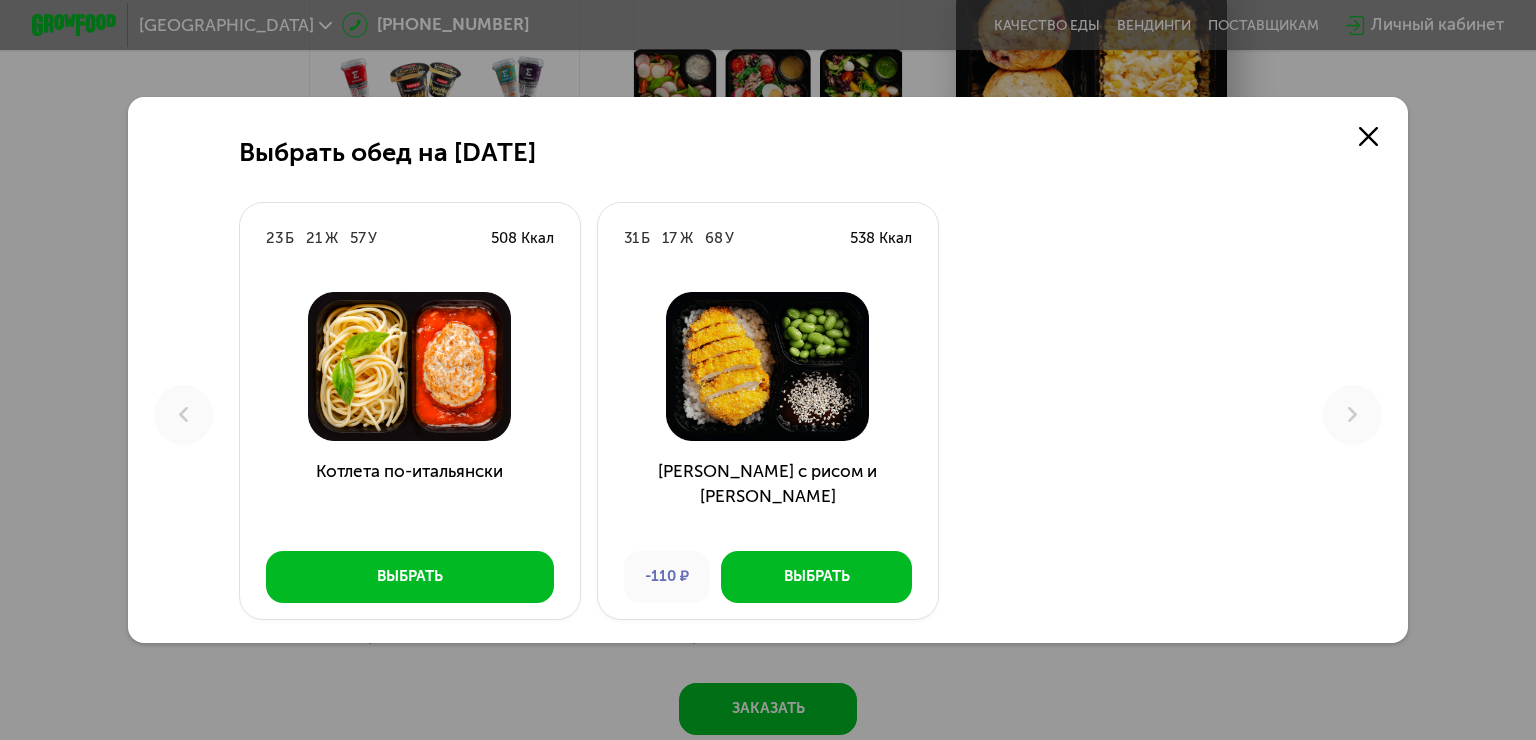 click on "Выбрать обед на 15 июля 23  Б  21  Ж  57  У  508 Ккал  Котлета по-итальянски Выбрать 31  Б  17  Ж  68  У  538 Ккал  Кацудон с рисом и эдамаме -110 ₽ Выбрать" 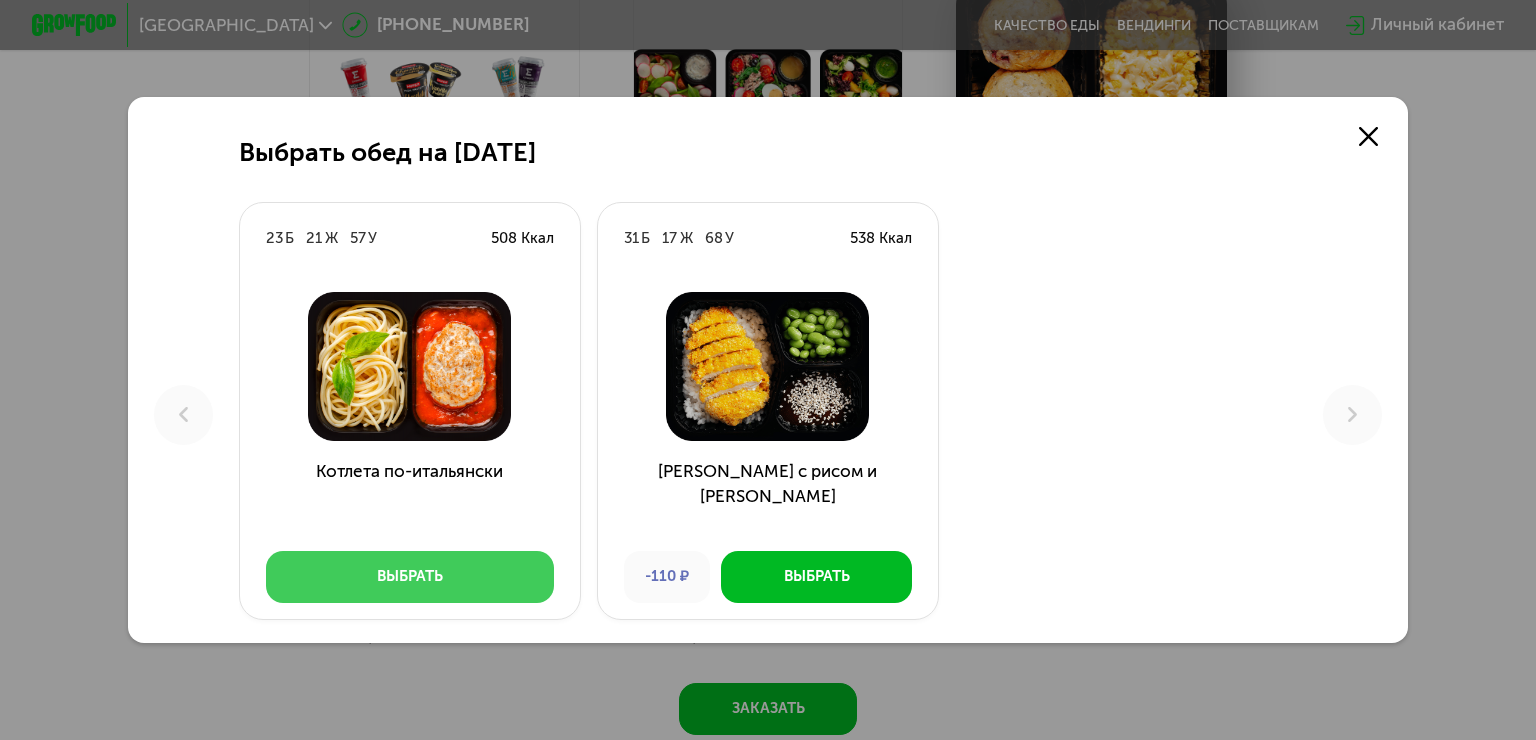 click on "Выбрать" at bounding box center (410, 576) 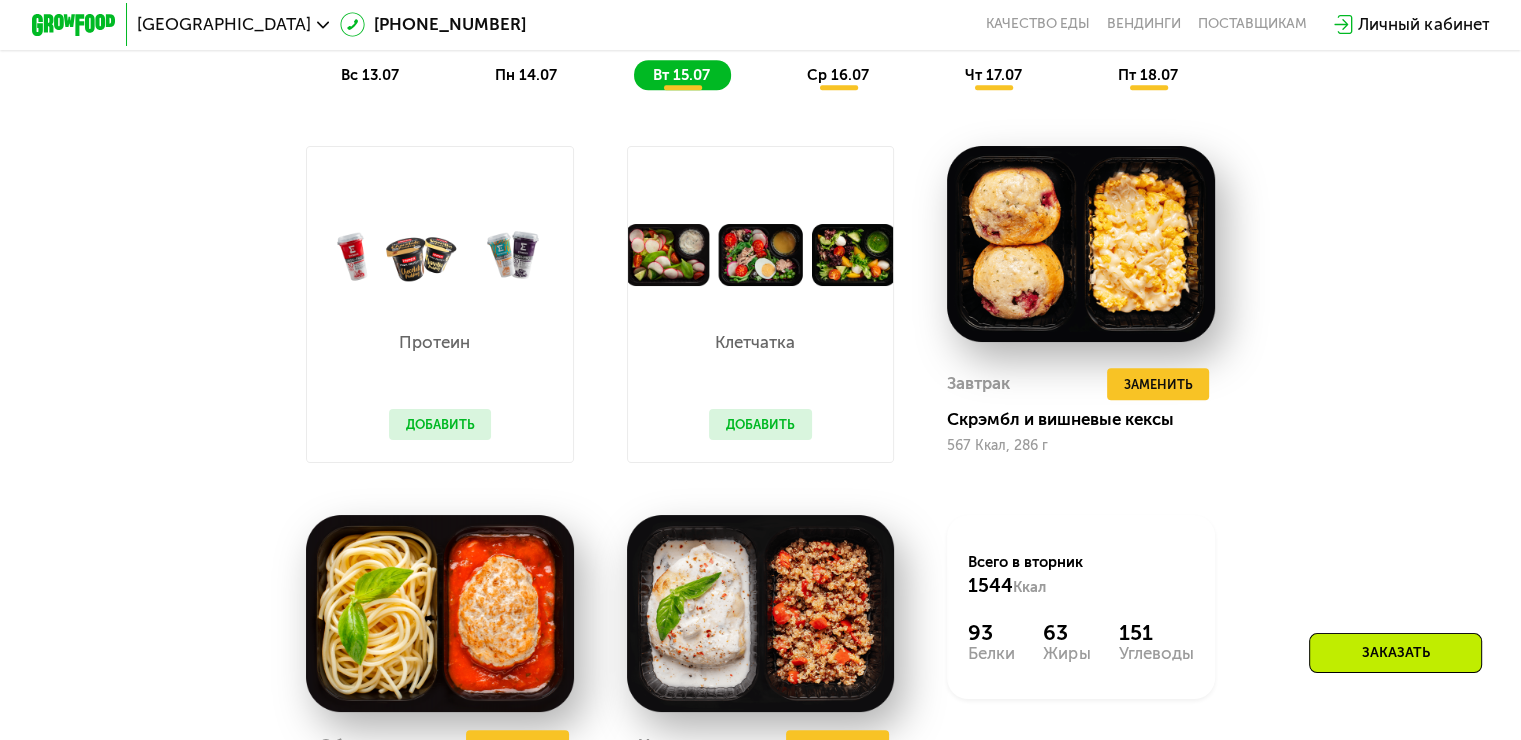 scroll, scrollTop: 1300, scrollLeft: 0, axis: vertical 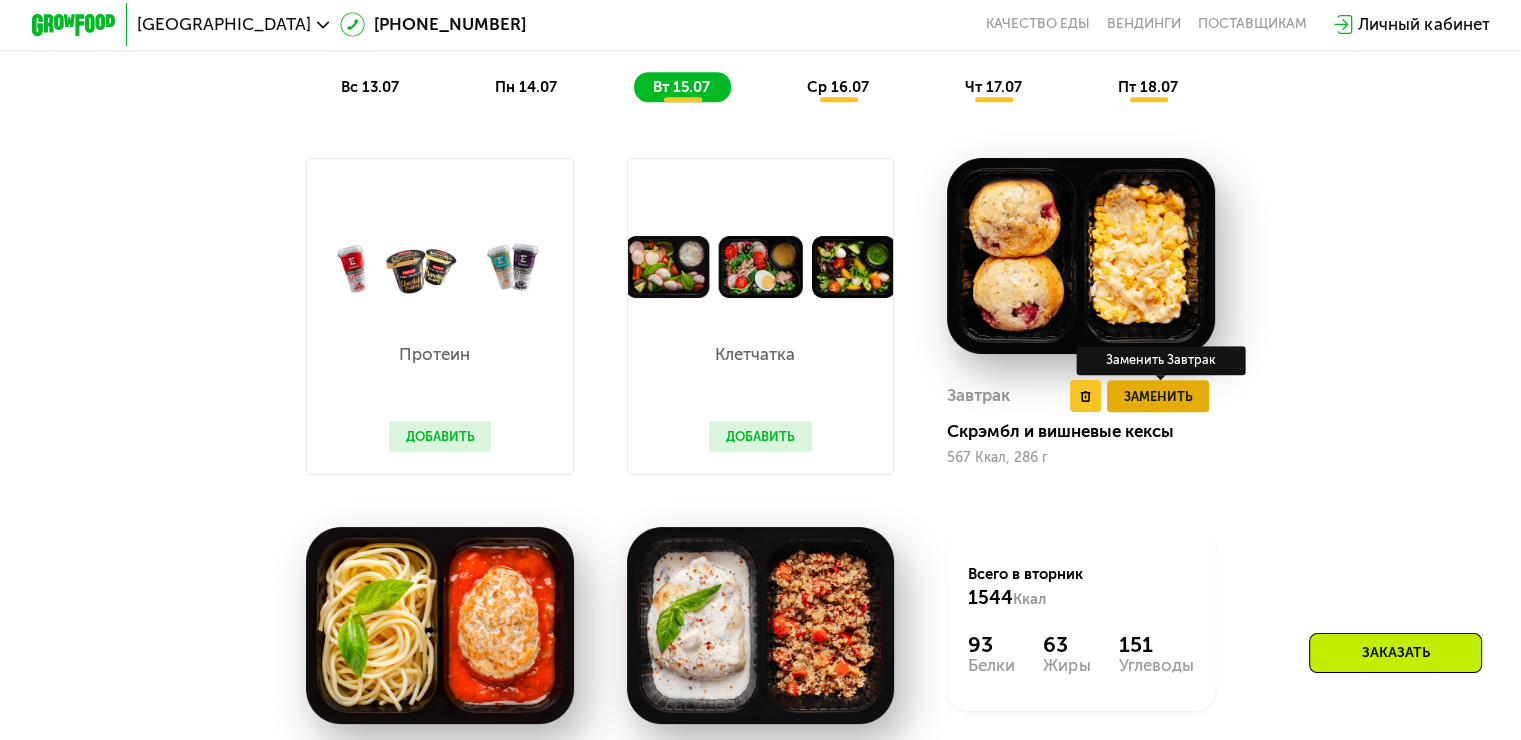 click on "Заменить" at bounding box center [1157, 396] 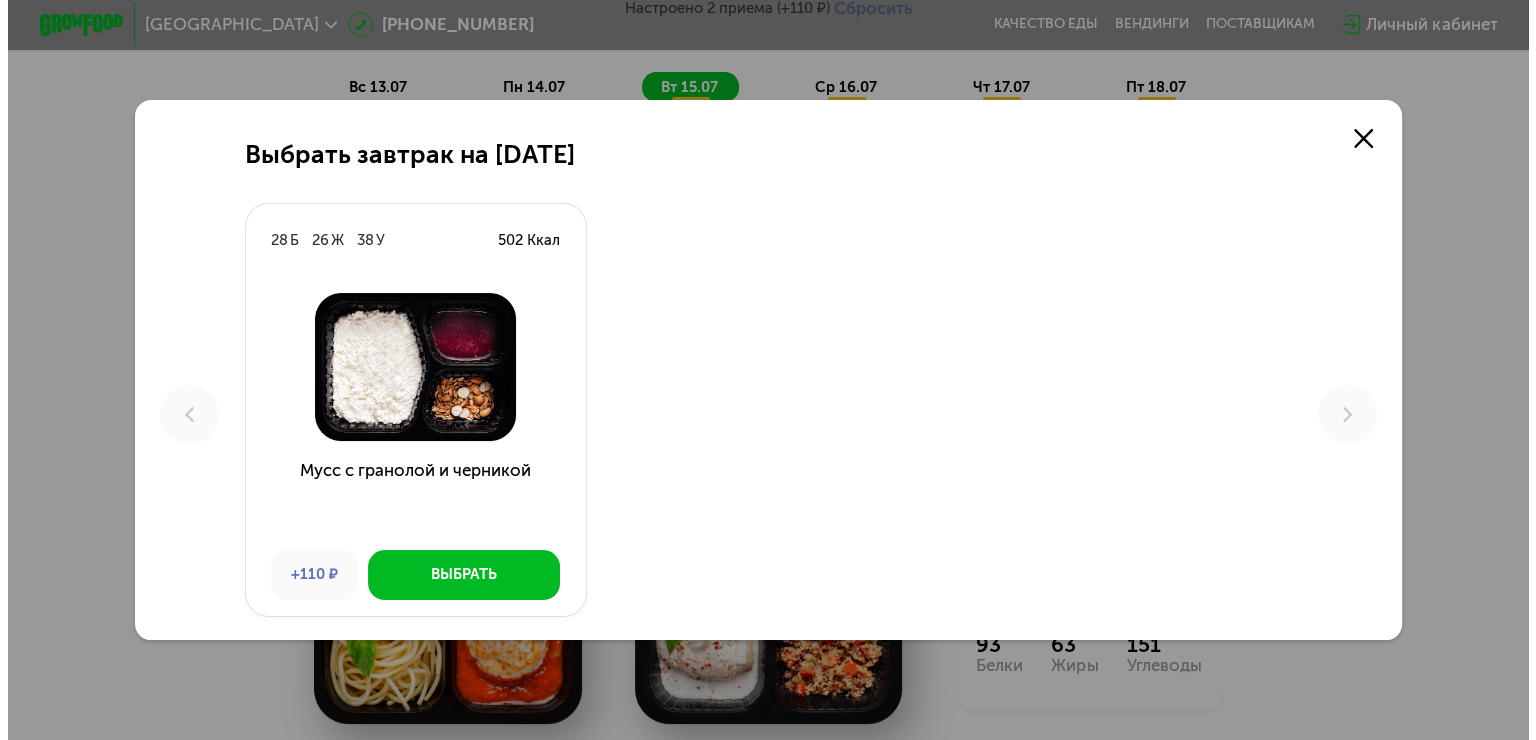 scroll, scrollTop: 0, scrollLeft: 0, axis: both 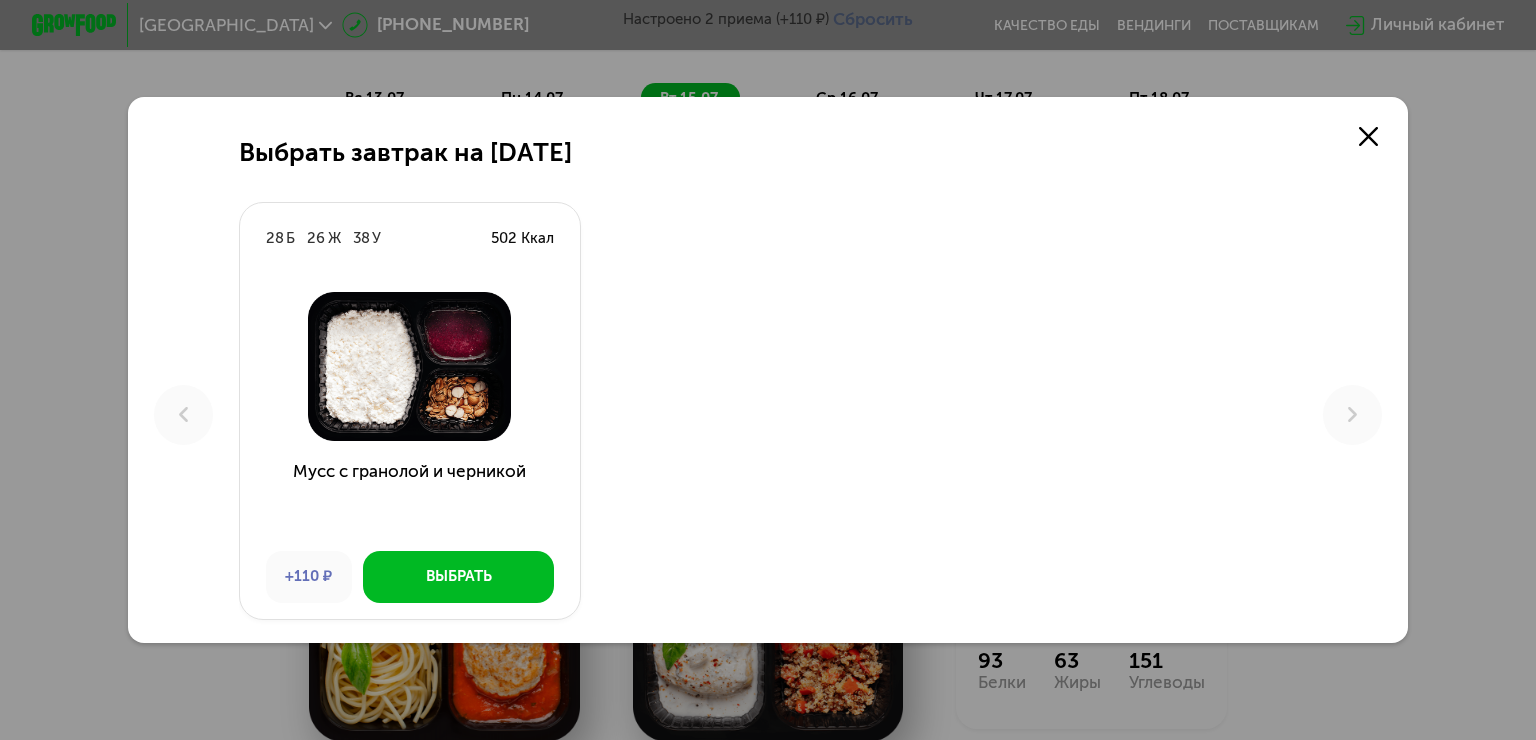 click on "Выбрать завтрак на 15 июля 28  Б  26  Ж  38  У  502 Ккал  Мусс с гранолой и черникой +110 ₽ Выбрать" 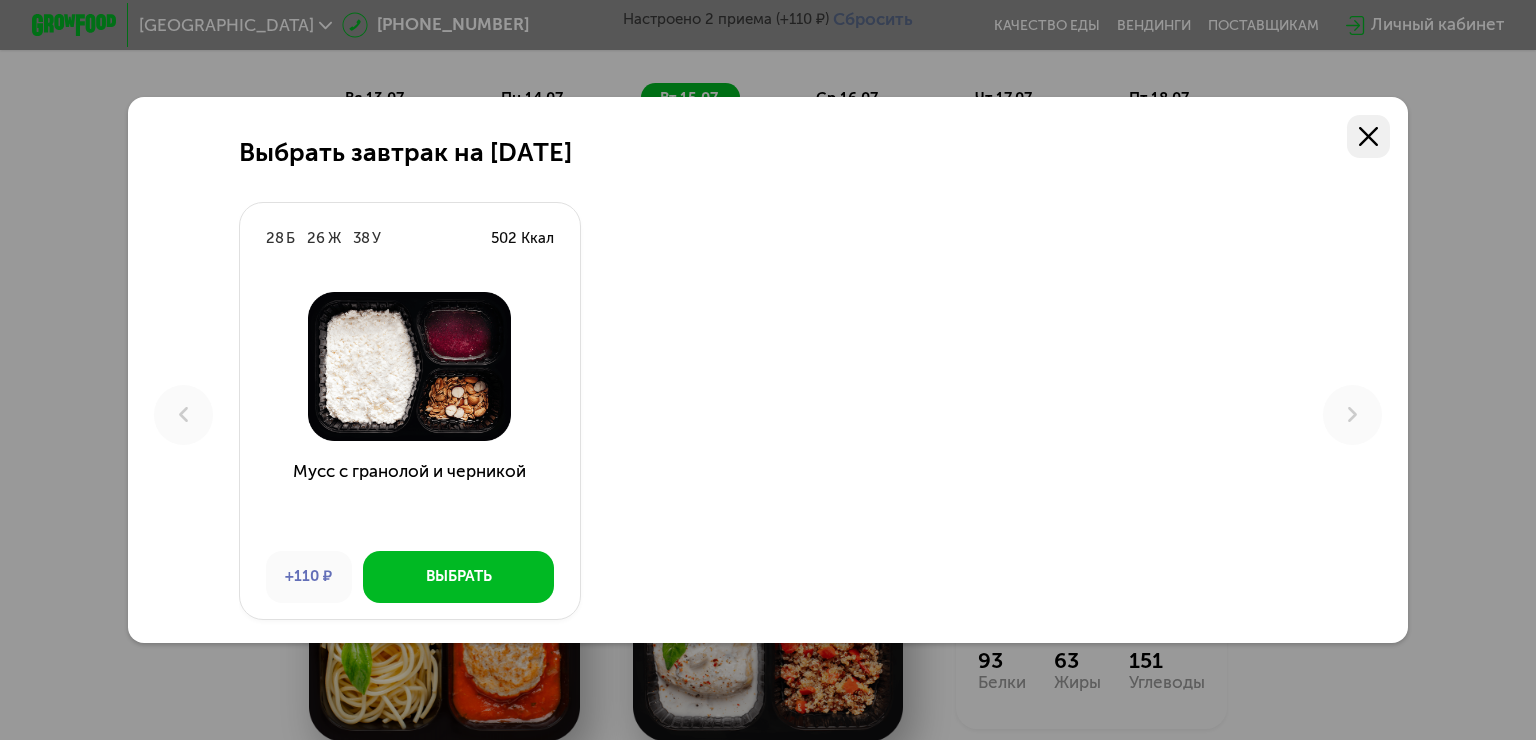 click at bounding box center [1368, 136] 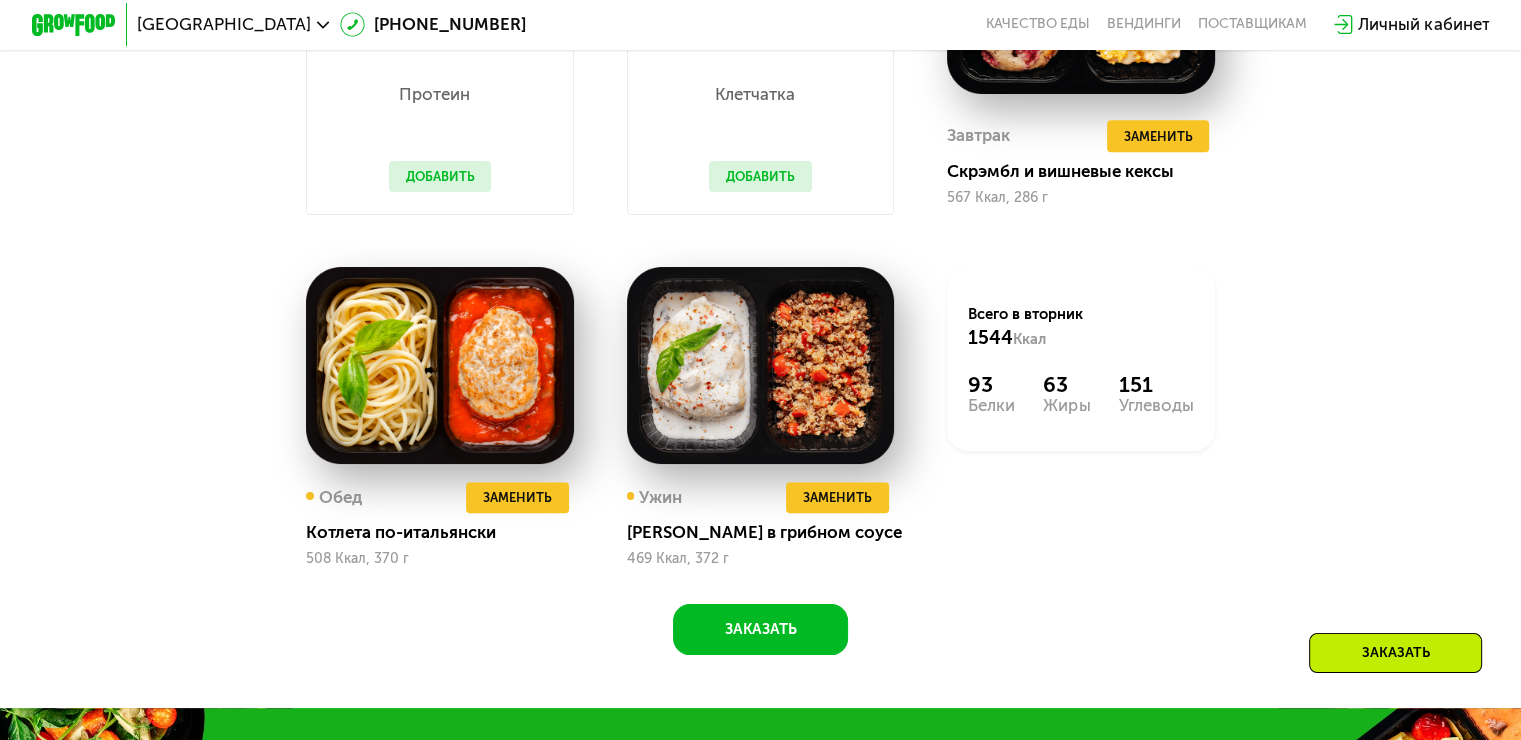 scroll, scrollTop: 1600, scrollLeft: 0, axis: vertical 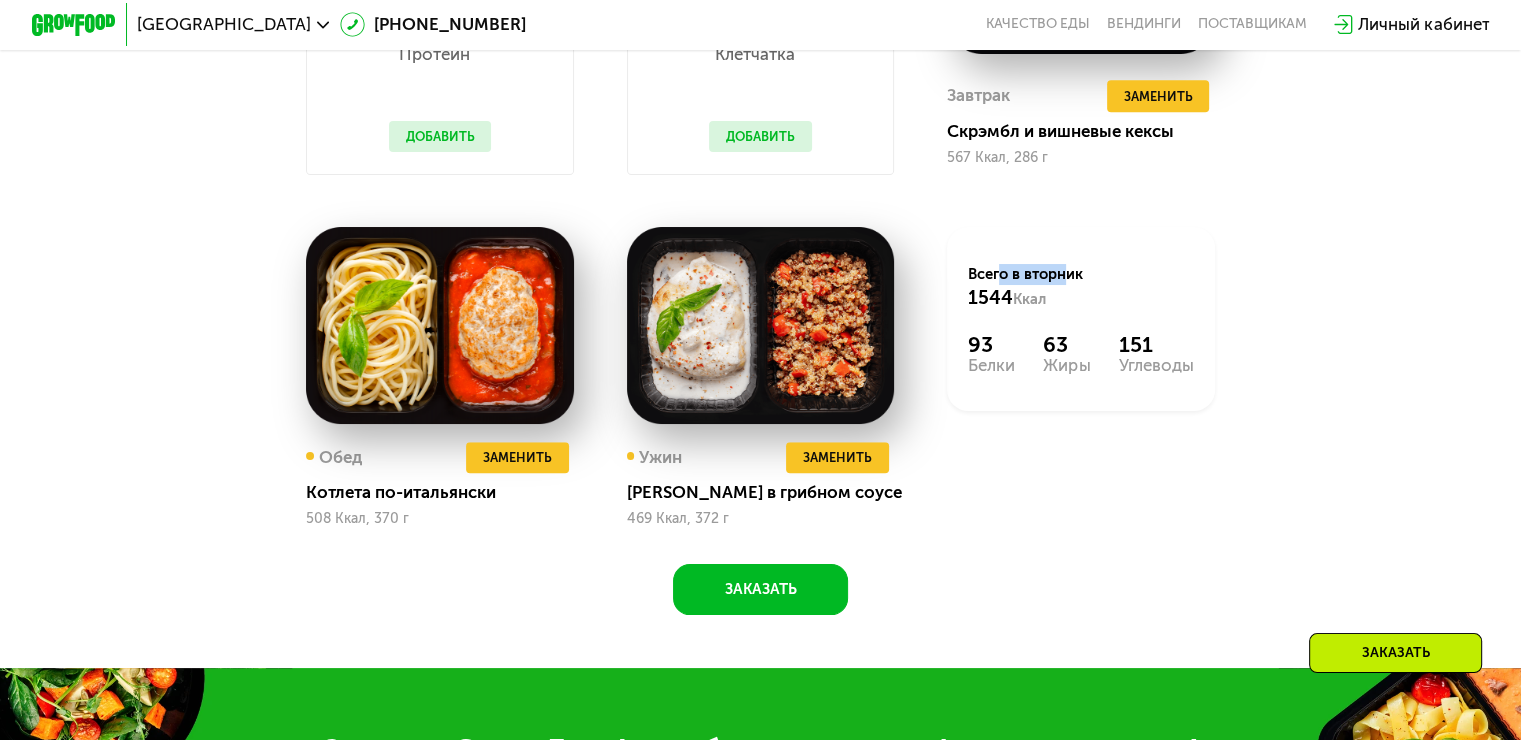 drag, startPoint x: 1032, startPoint y: 285, endPoint x: 1056, endPoint y: 297, distance: 26.832815 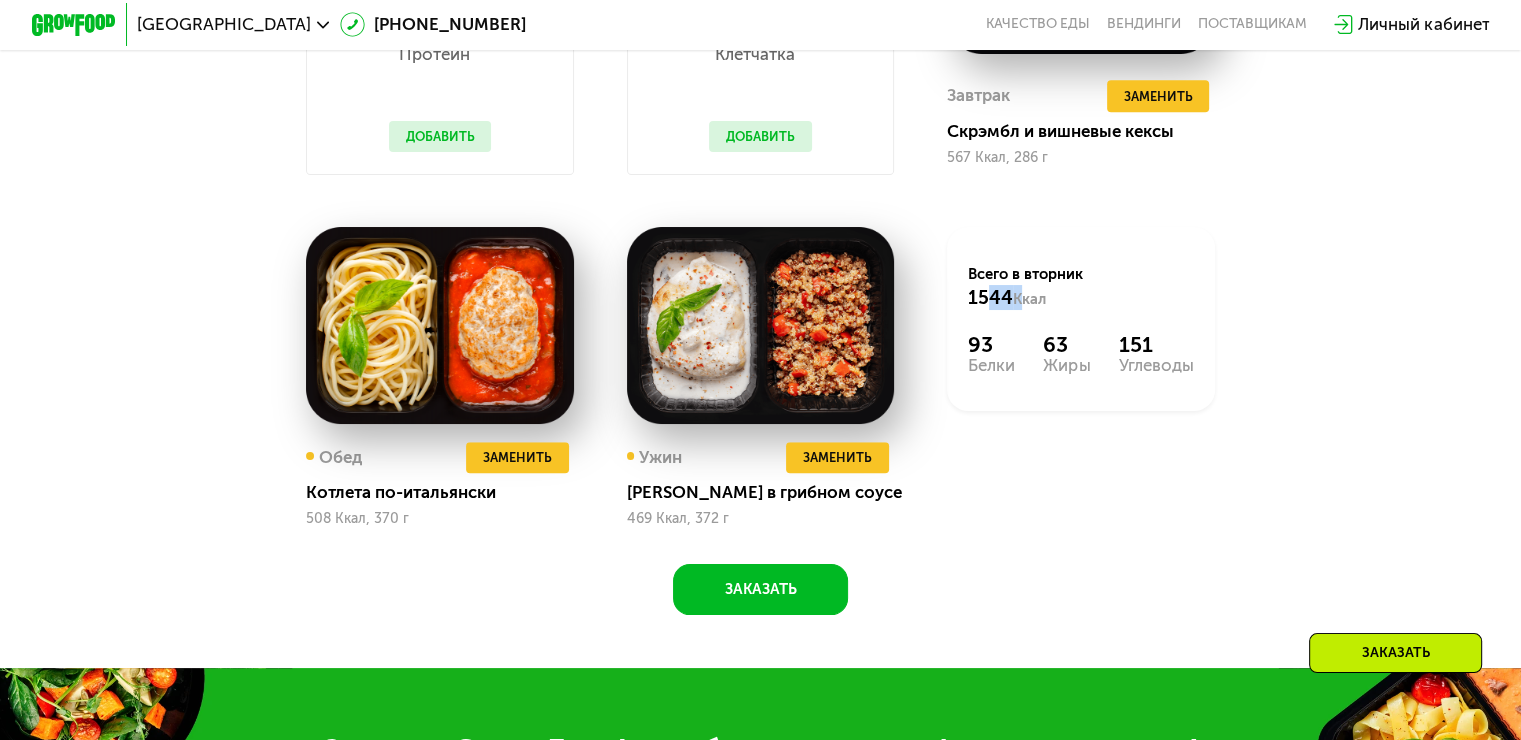 drag, startPoint x: 991, startPoint y: 315, endPoint x: 1035, endPoint y: 316, distance: 44.011364 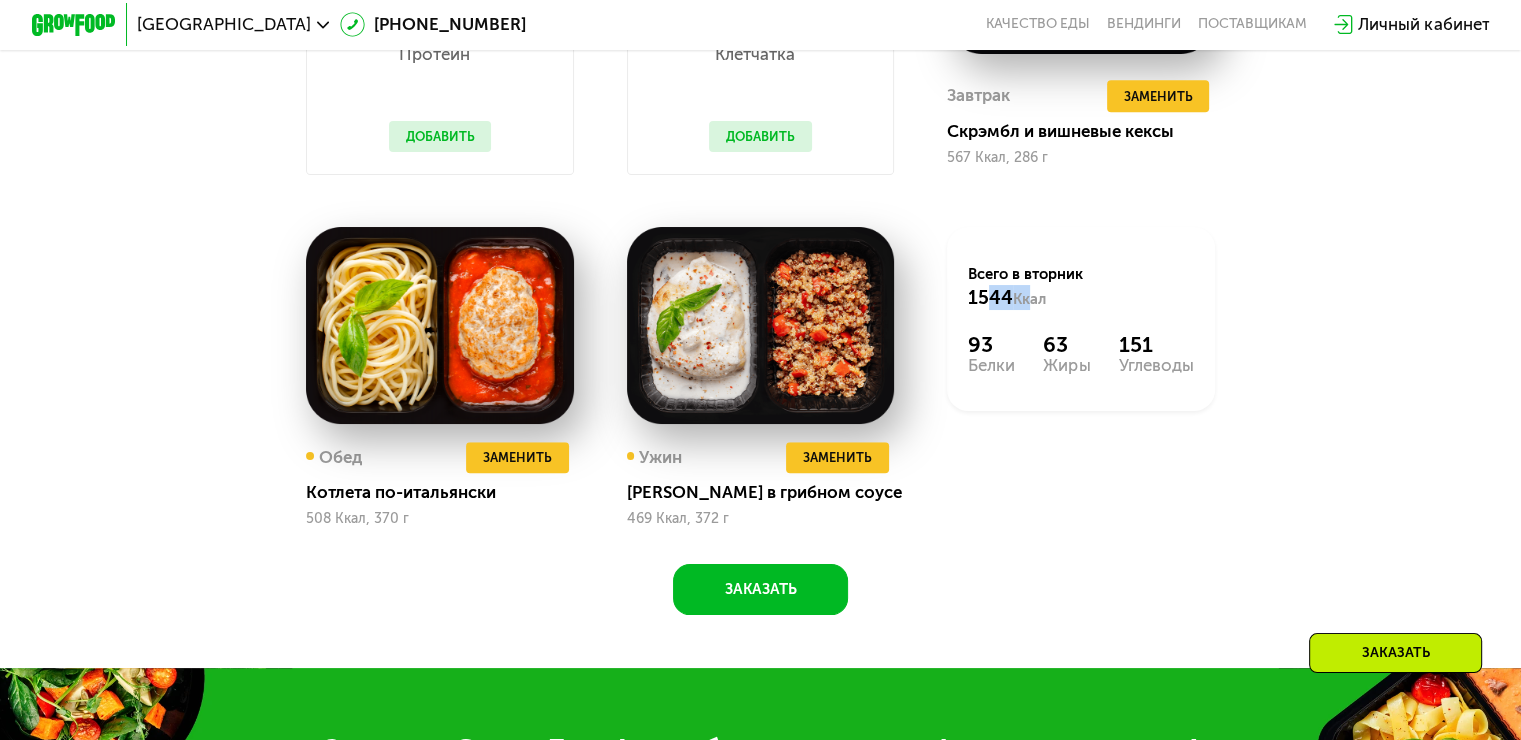 click on "Всего в вторник 1544 Ккал" at bounding box center (1080, 287) 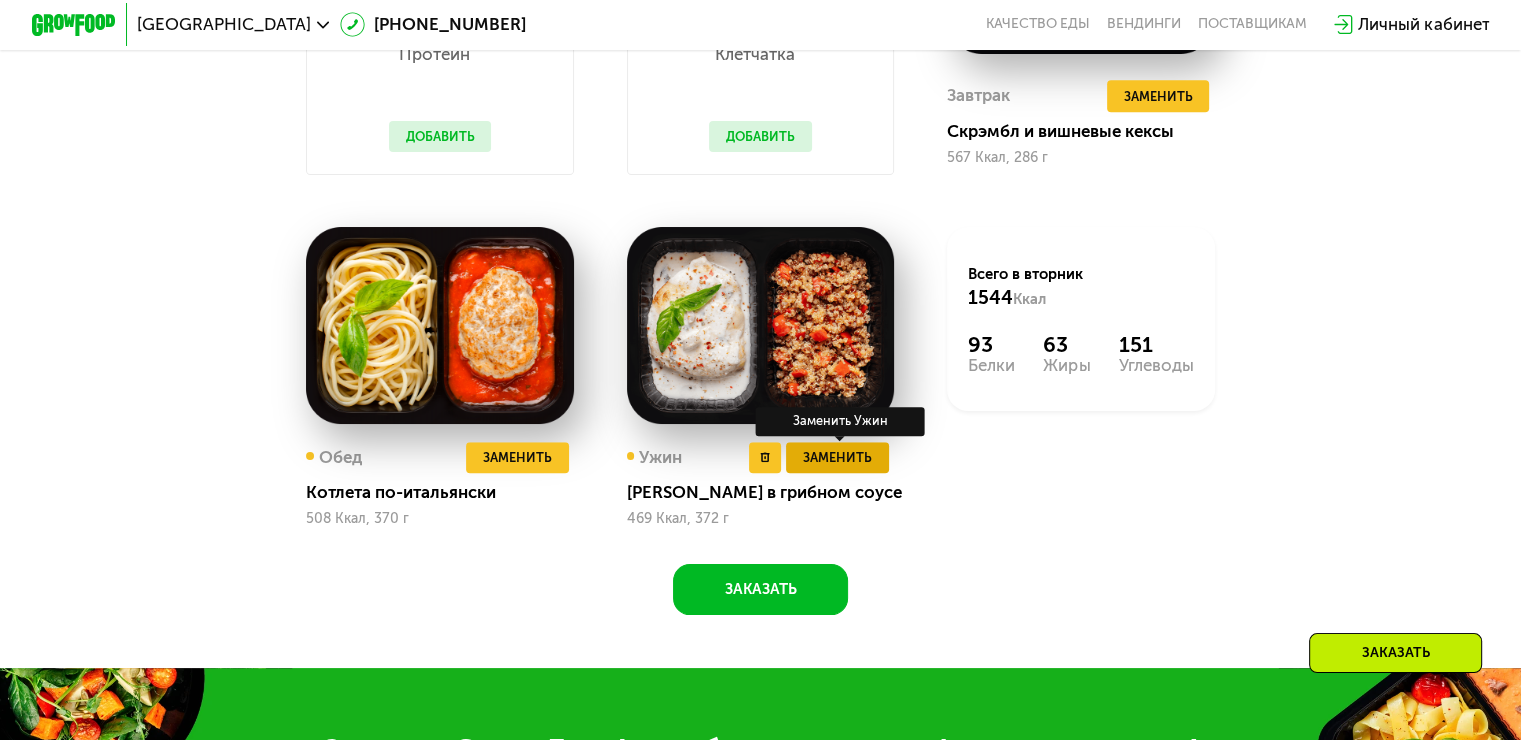 click on "Заменить" at bounding box center (837, 457) 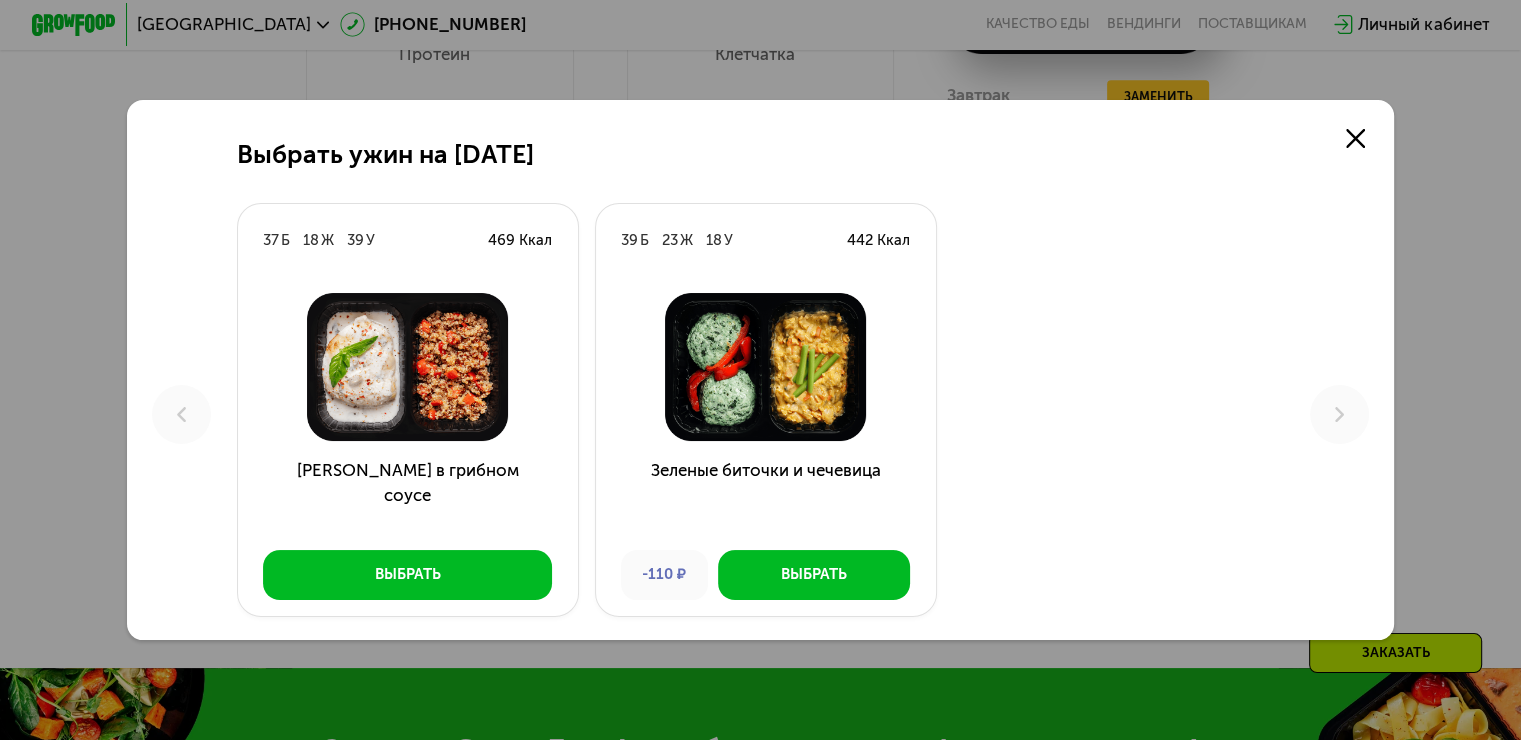 scroll, scrollTop: 0, scrollLeft: 0, axis: both 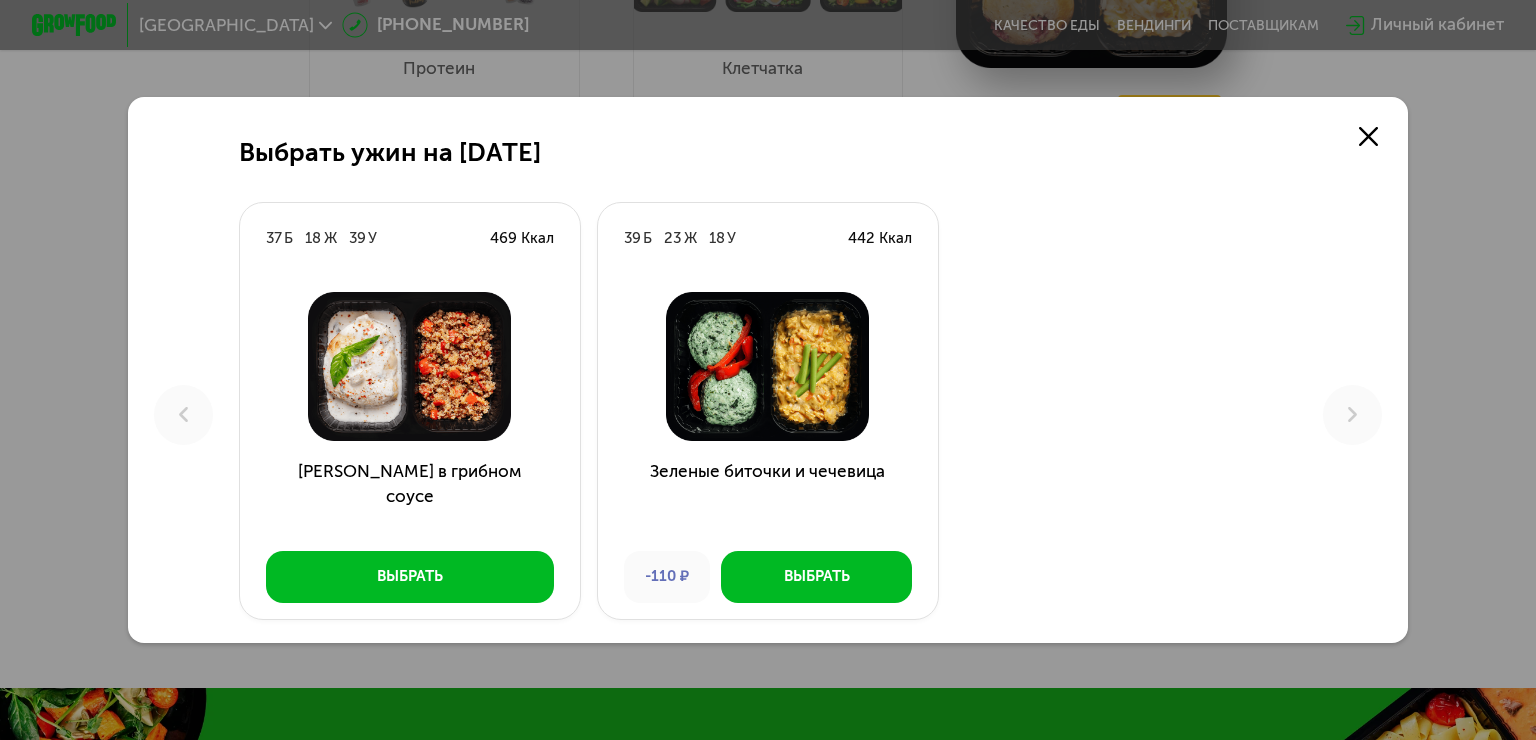 click on "Выбрать ужин на 15 июля 37  Б  18  Ж  39  У  469 Ккал  Курица в грибном соусе Выбрать 39  Б  23  Ж  18  У  442 Ккал  Зеленые биточки и чечевица -110 ₽ Выбрать" 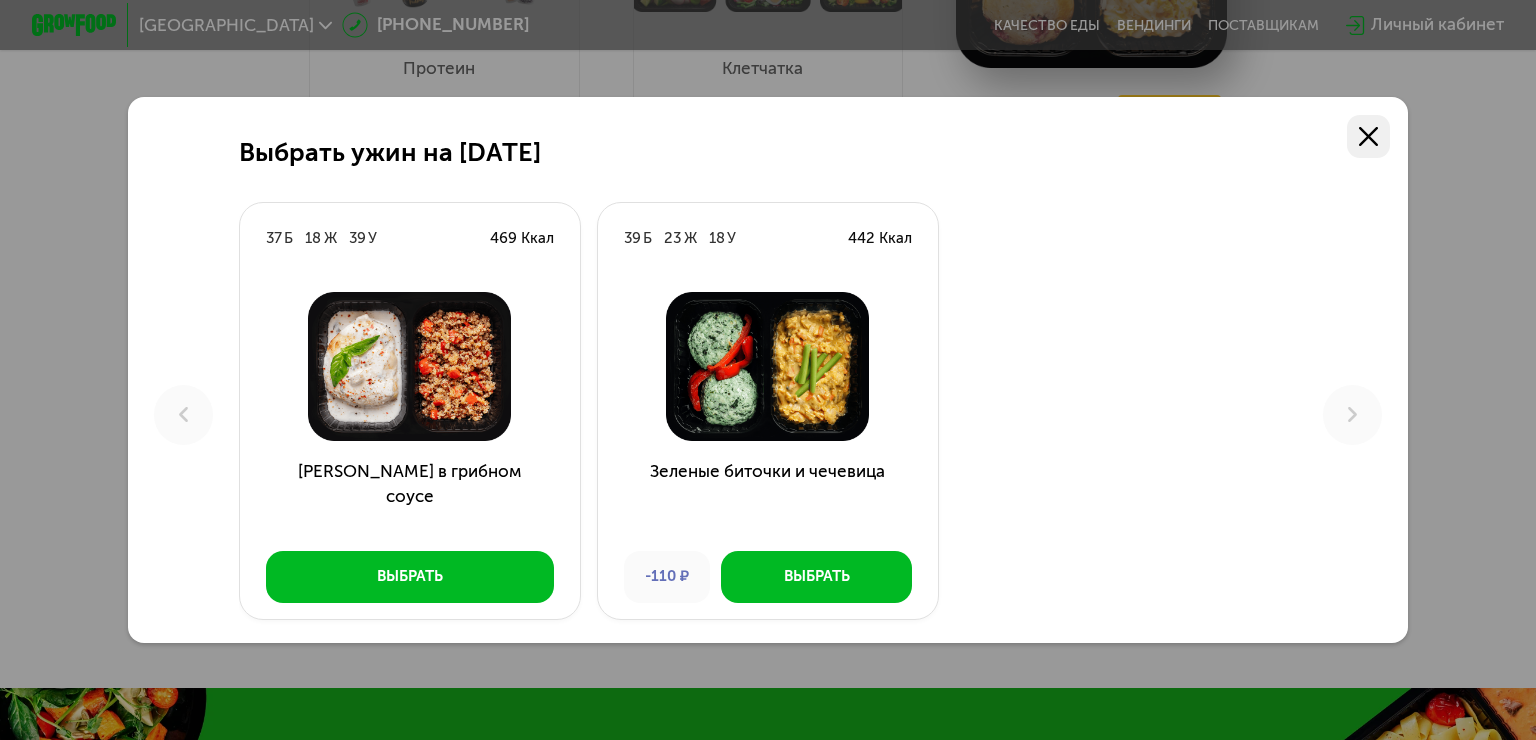 click at bounding box center [1368, 136] 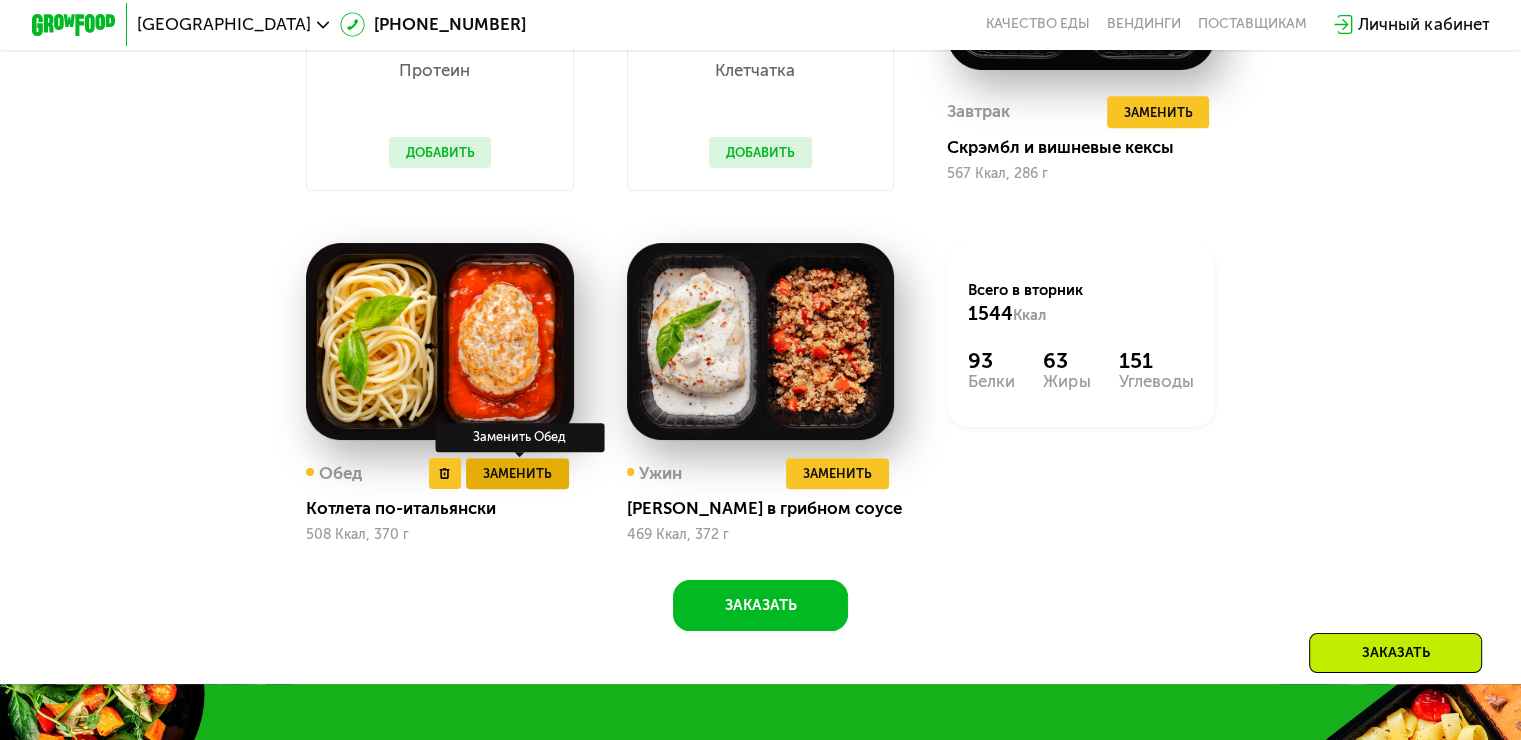 scroll, scrollTop: 1600, scrollLeft: 0, axis: vertical 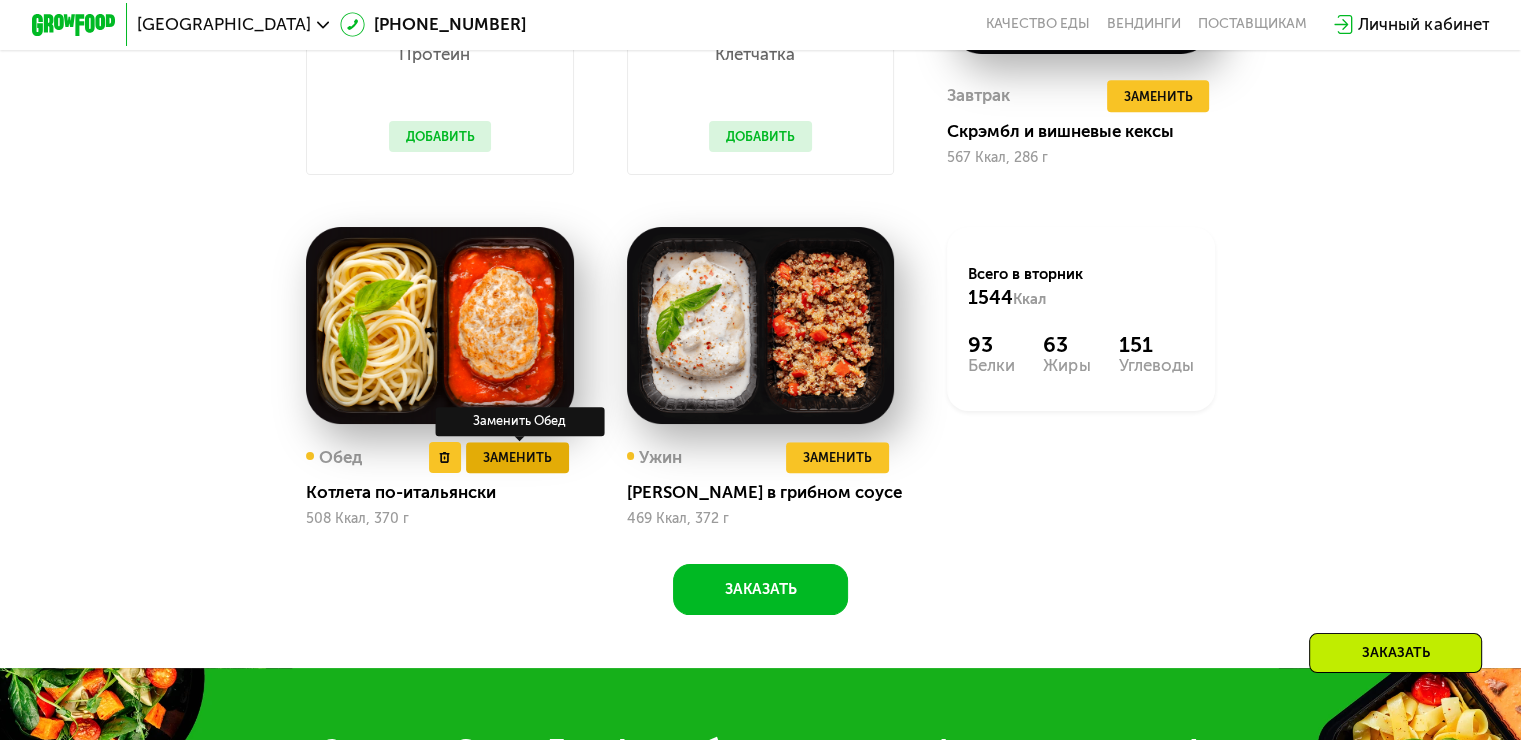 click on "Заменить" at bounding box center (517, 457) 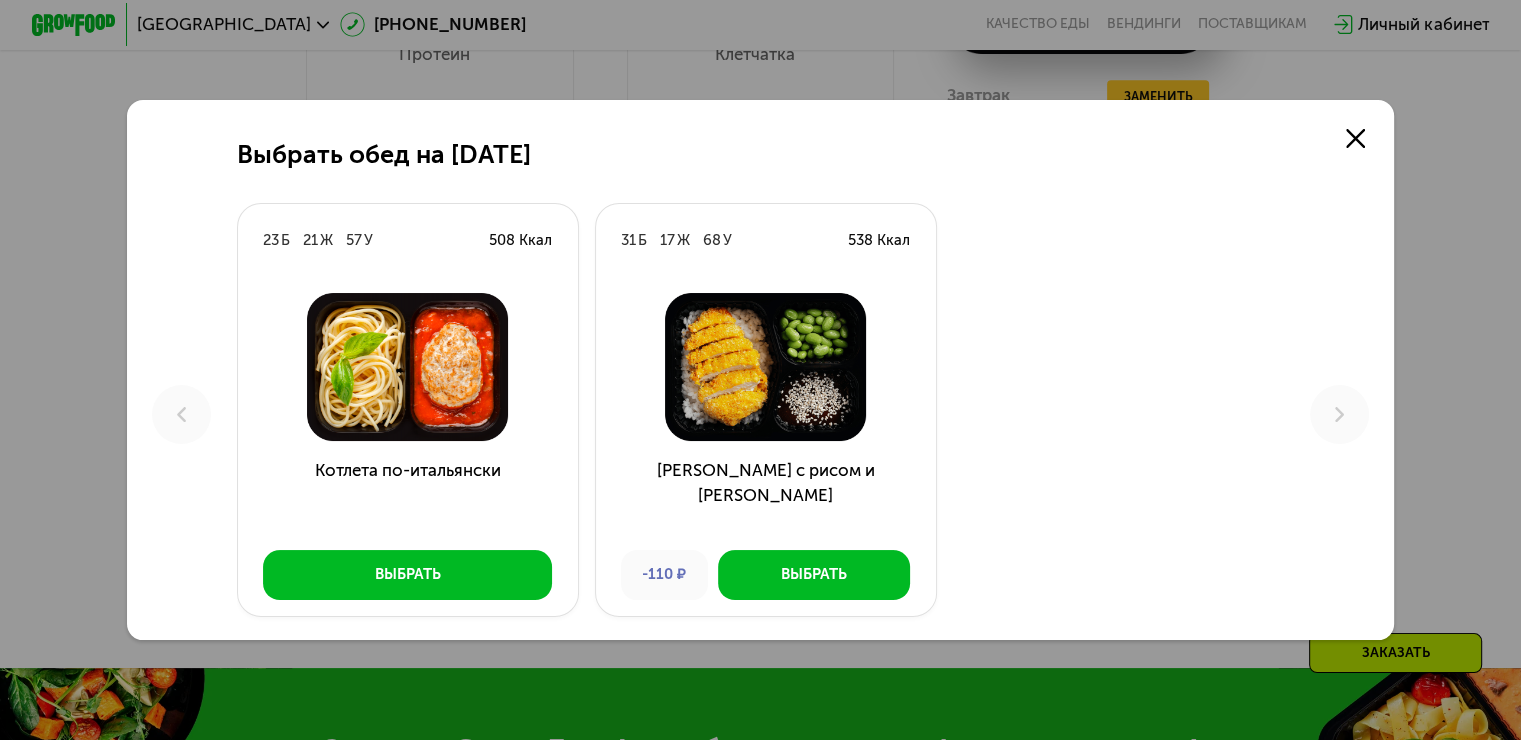 scroll, scrollTop: 0, scrollLeft: 0, axis: both 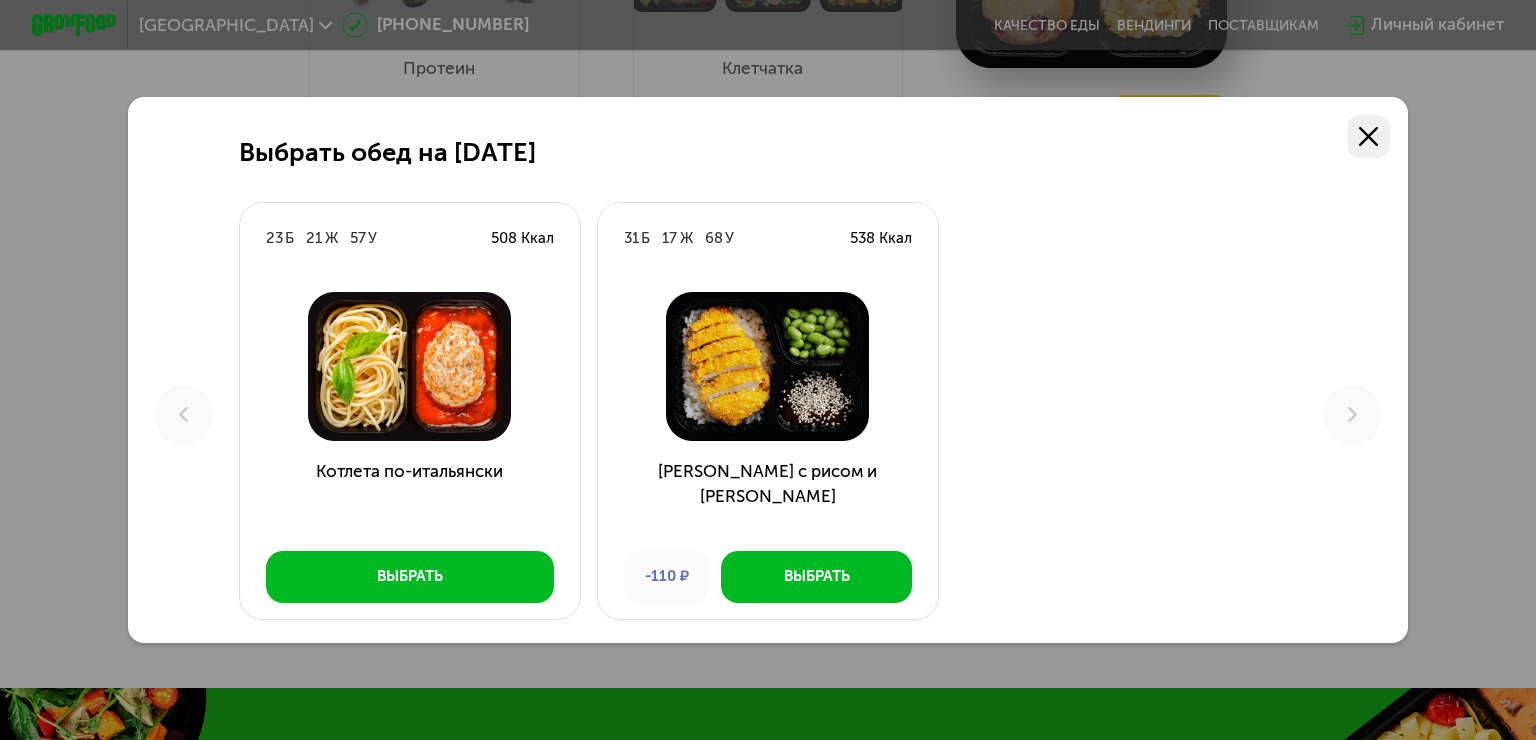 click 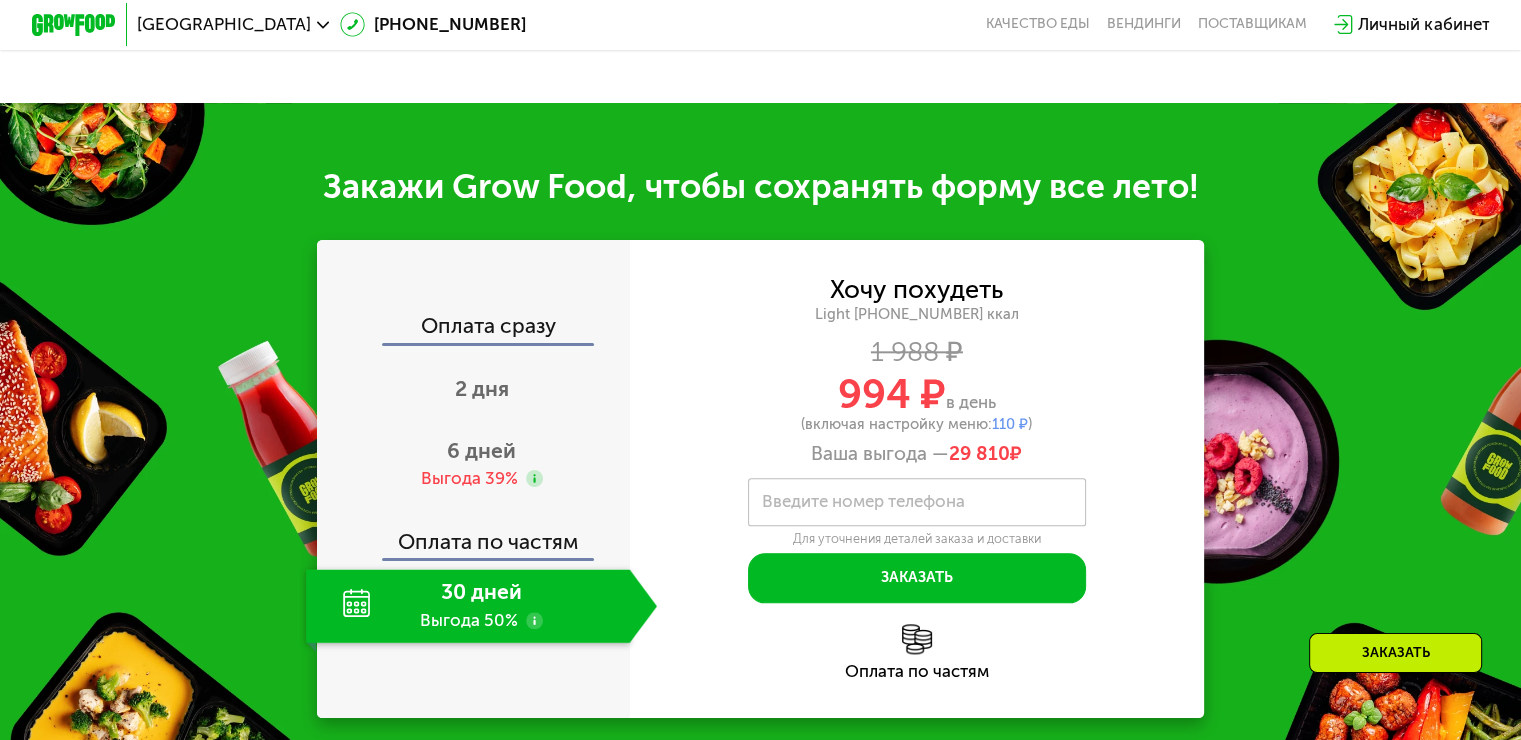 scroll, scrollTop: 2200, scrollLeft: 0, axis: vertical 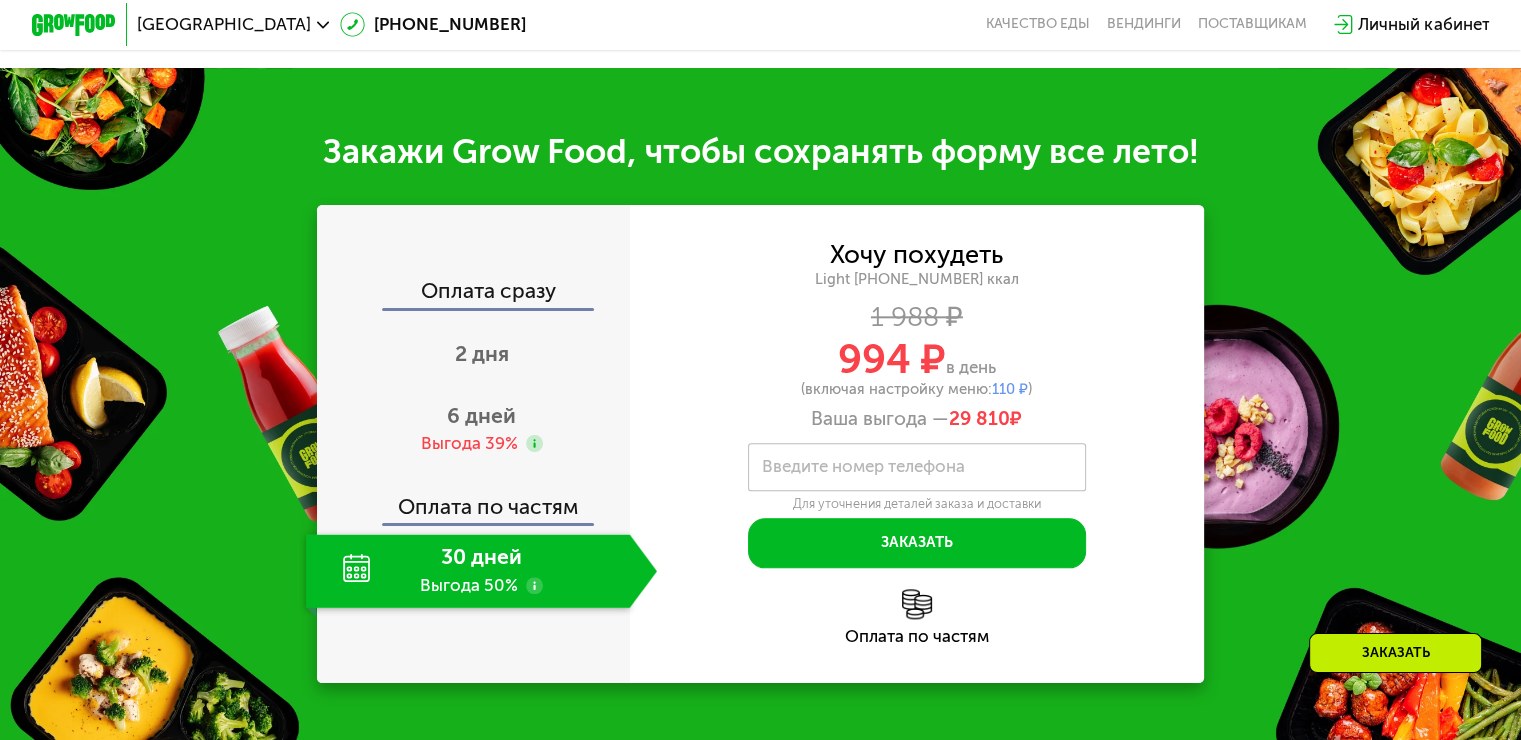 click on "30 дней Выгода 50%" 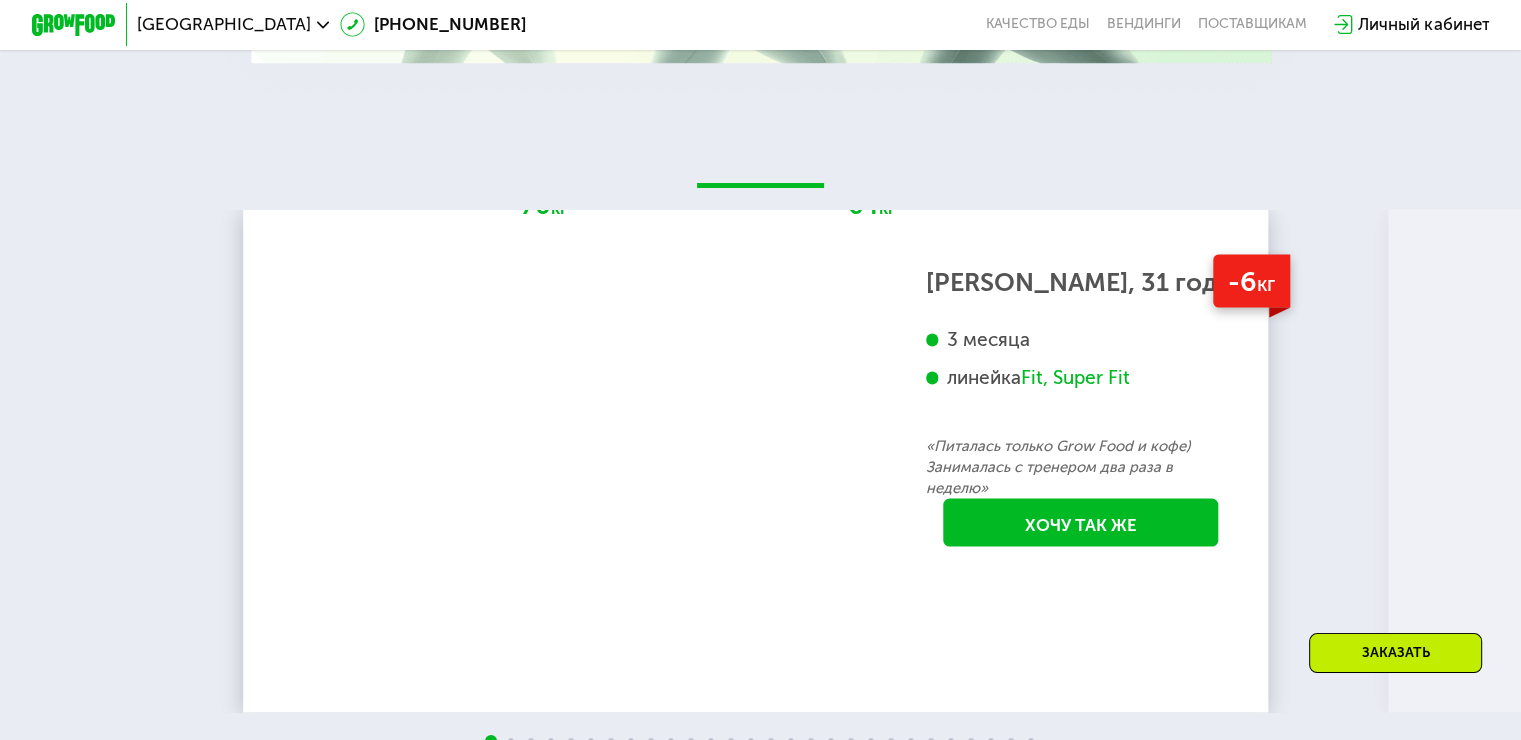scroll, scrollTop: 3700, scrollLeft: 0, axis: vertical 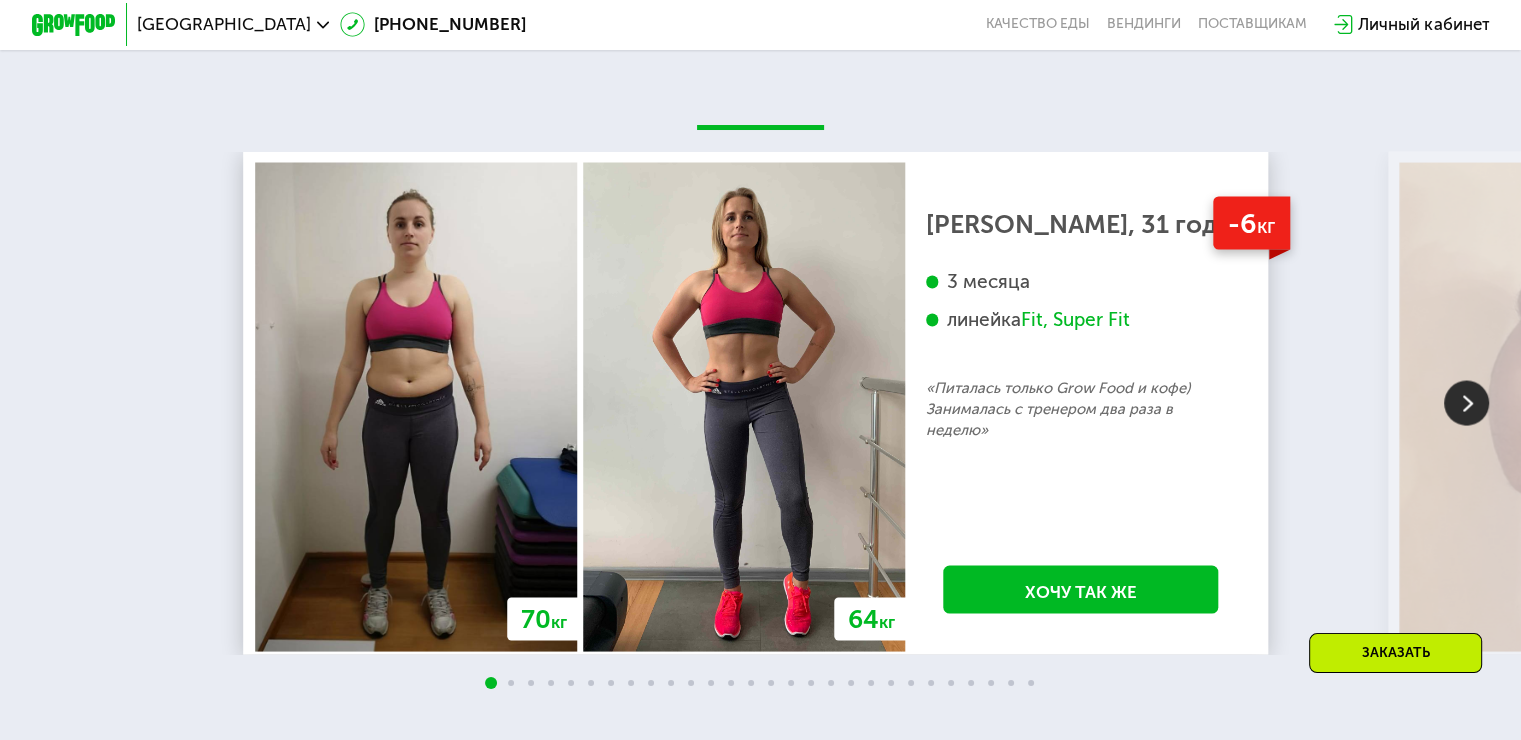 click at bounding box center (1466, 402) 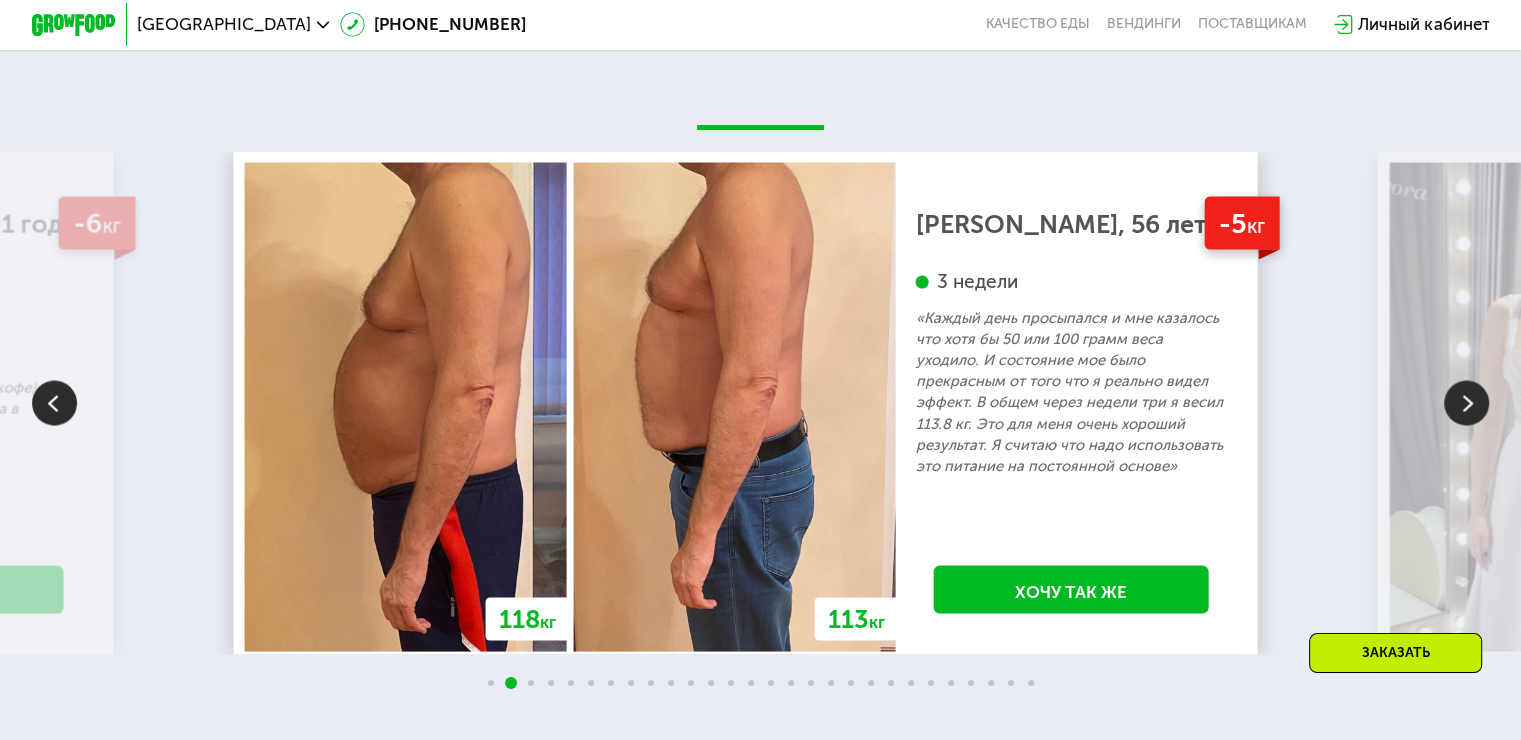click at bounding box center [1466, 402] 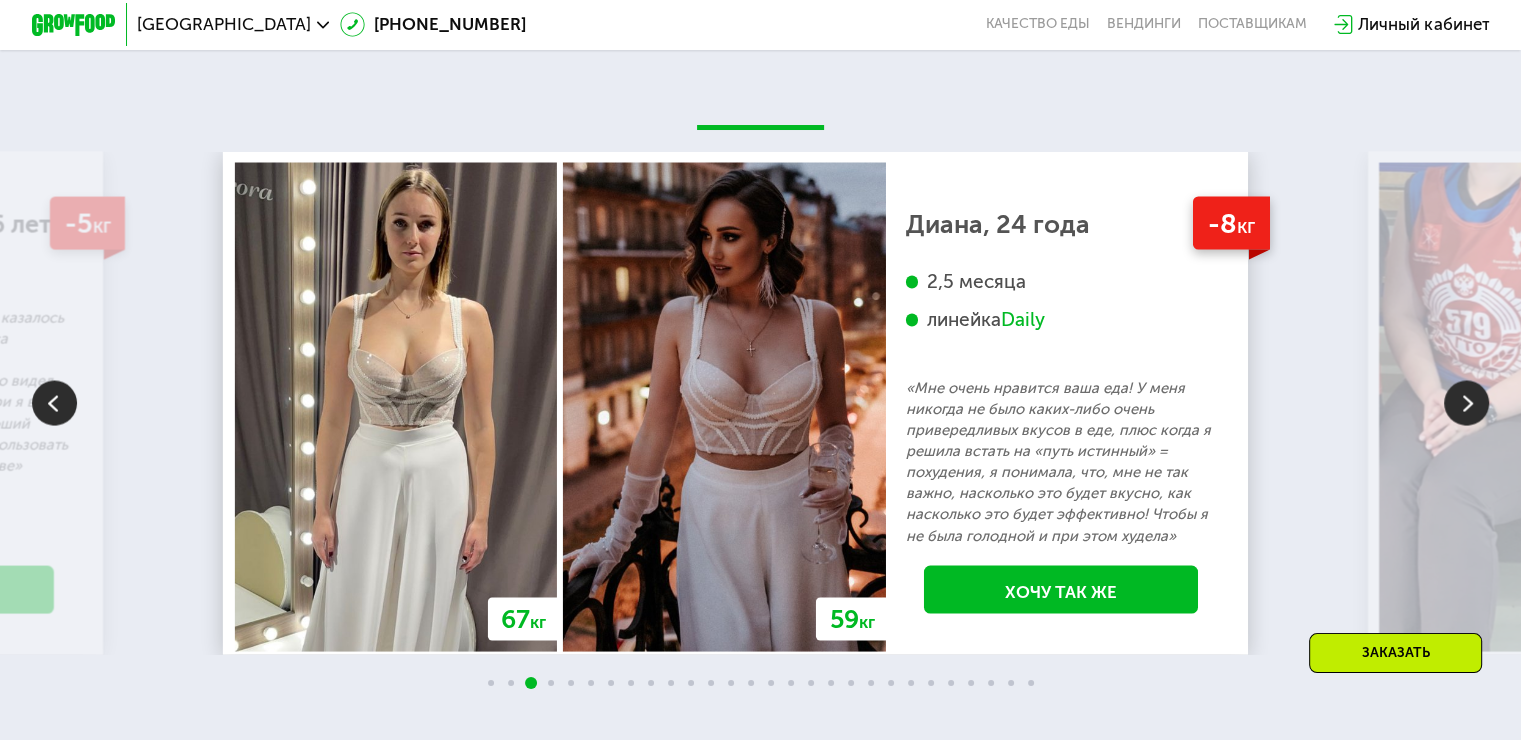 click at bounding box center (1540, 406) 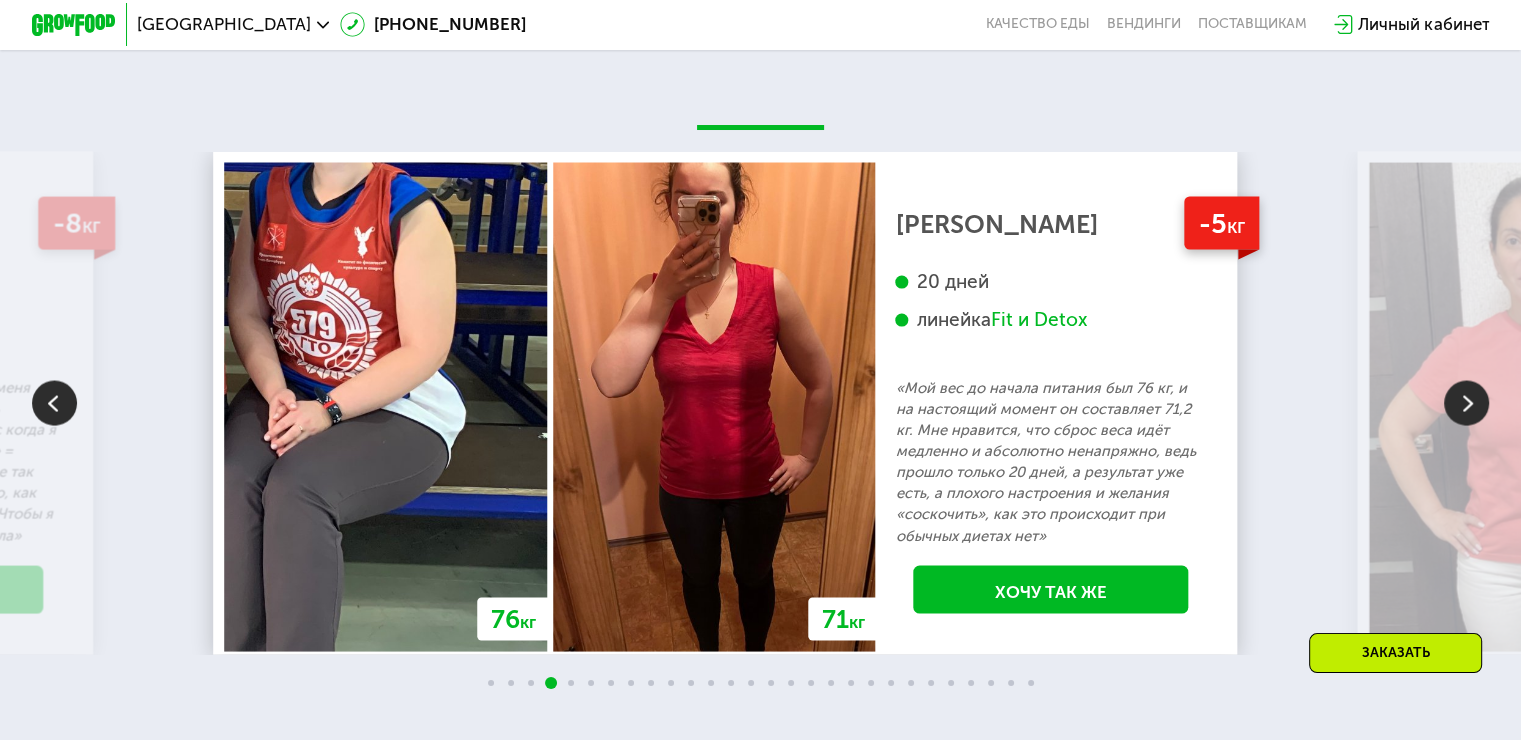 click at bounding box center [1466, 402] 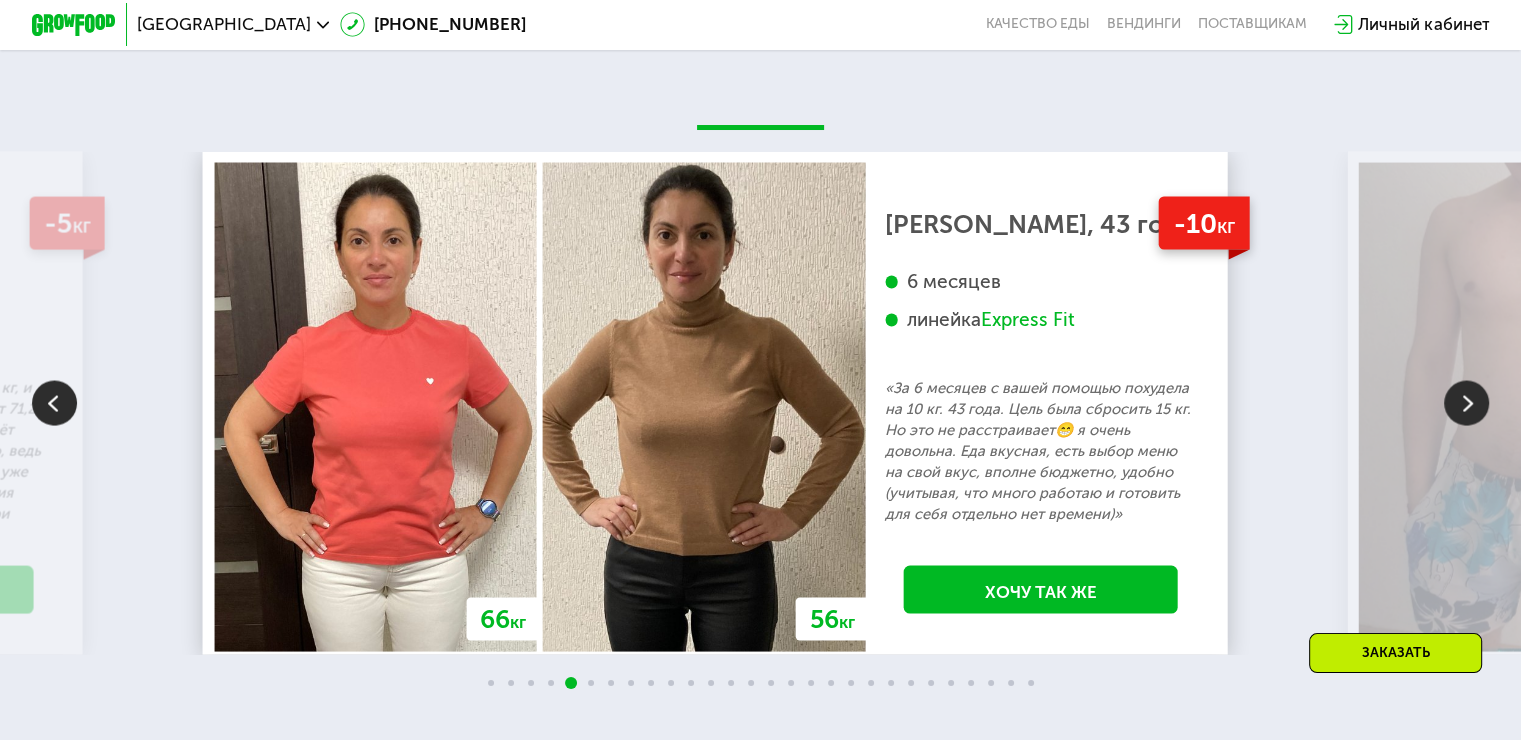click at bounding box center [1466, 402] 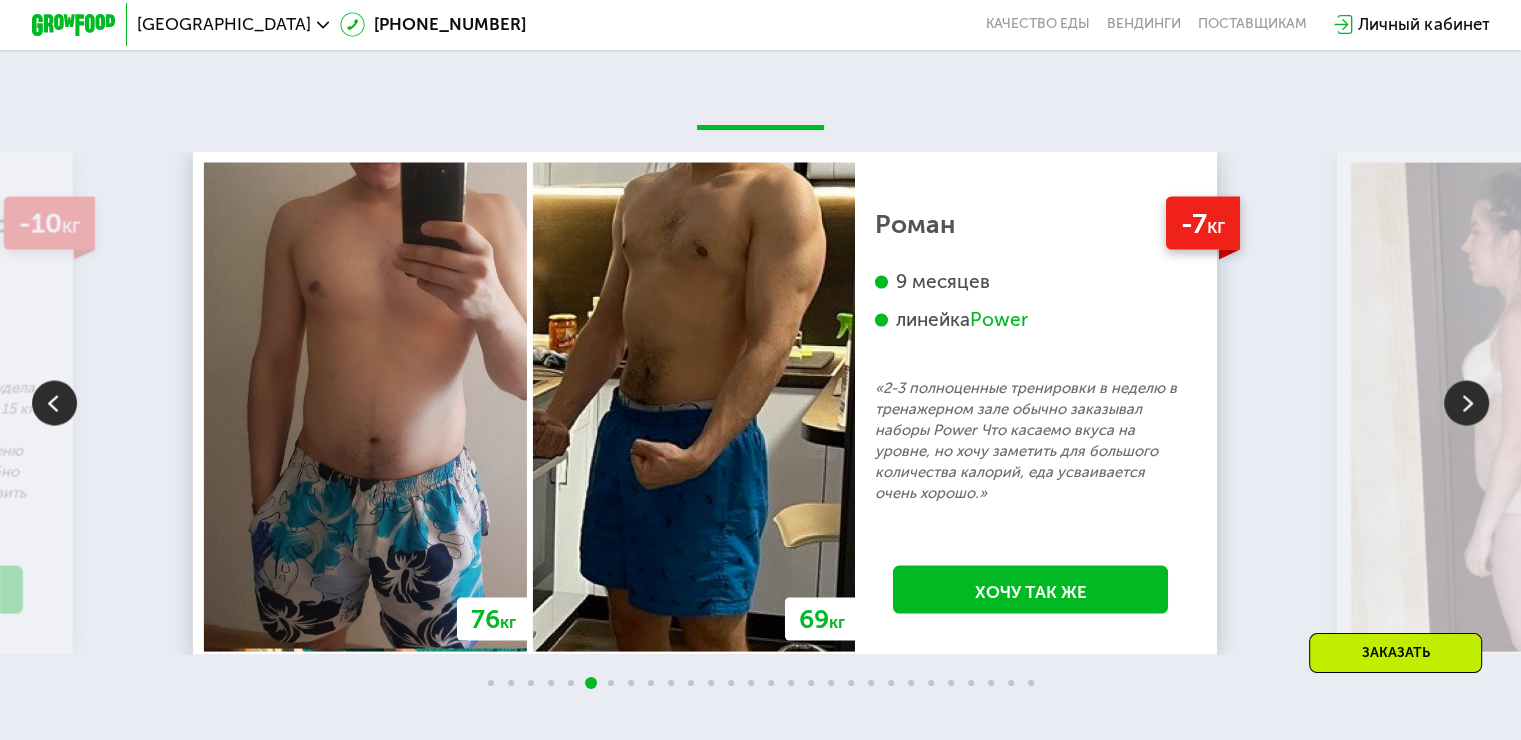 click at bounding box center (1466, 402) 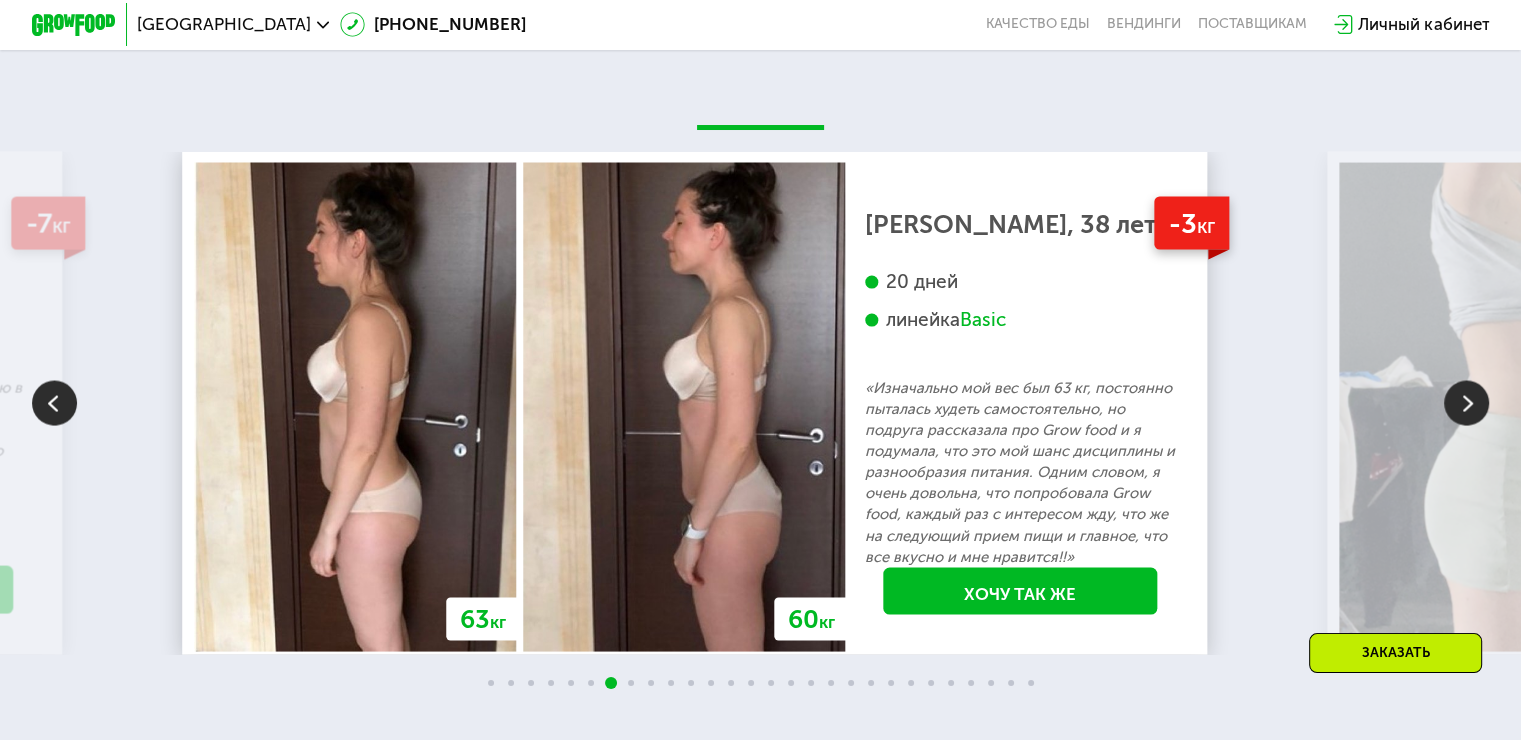 click on "70  кг 64  кг  -6  кг Екатерина, 31 год 3 месяца  линейка   Fit, Super Fit «Питалась только Grow Food и кофе) Занималась с тренером два раза в неделю» Хочу так же 118  кг 113  кг  -5  кг Дмитрий, 56 лет 3 недели «Каждый день просыпался и мне казалось что хотя бы 50 или 100 грамм веса уходило.  И состояние мое было прекрасным от того что я реально видел эффект. В общем через недели три я весил 113.8 кг.  Это для меня очень хороший результат.  Я считаю что надо использовать это питание на постоянной основе» Хочу так же 67  кг 59  кг  -8  кг Диана, 24 года 2,5 месяца  линейка  Daily Хочу так же 76  кг 71  кг  -5  кг 66" 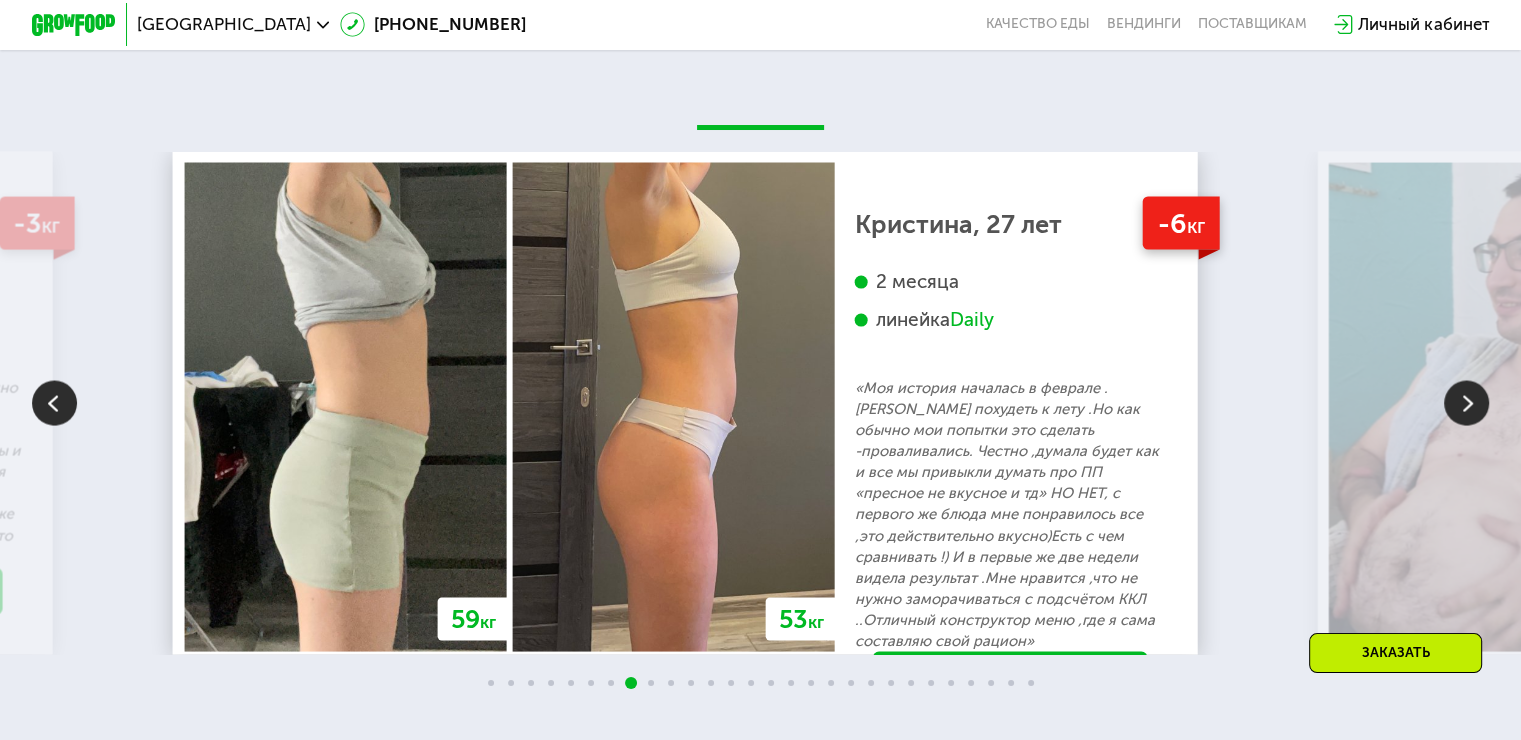 click at bounding box center (1466, 402) 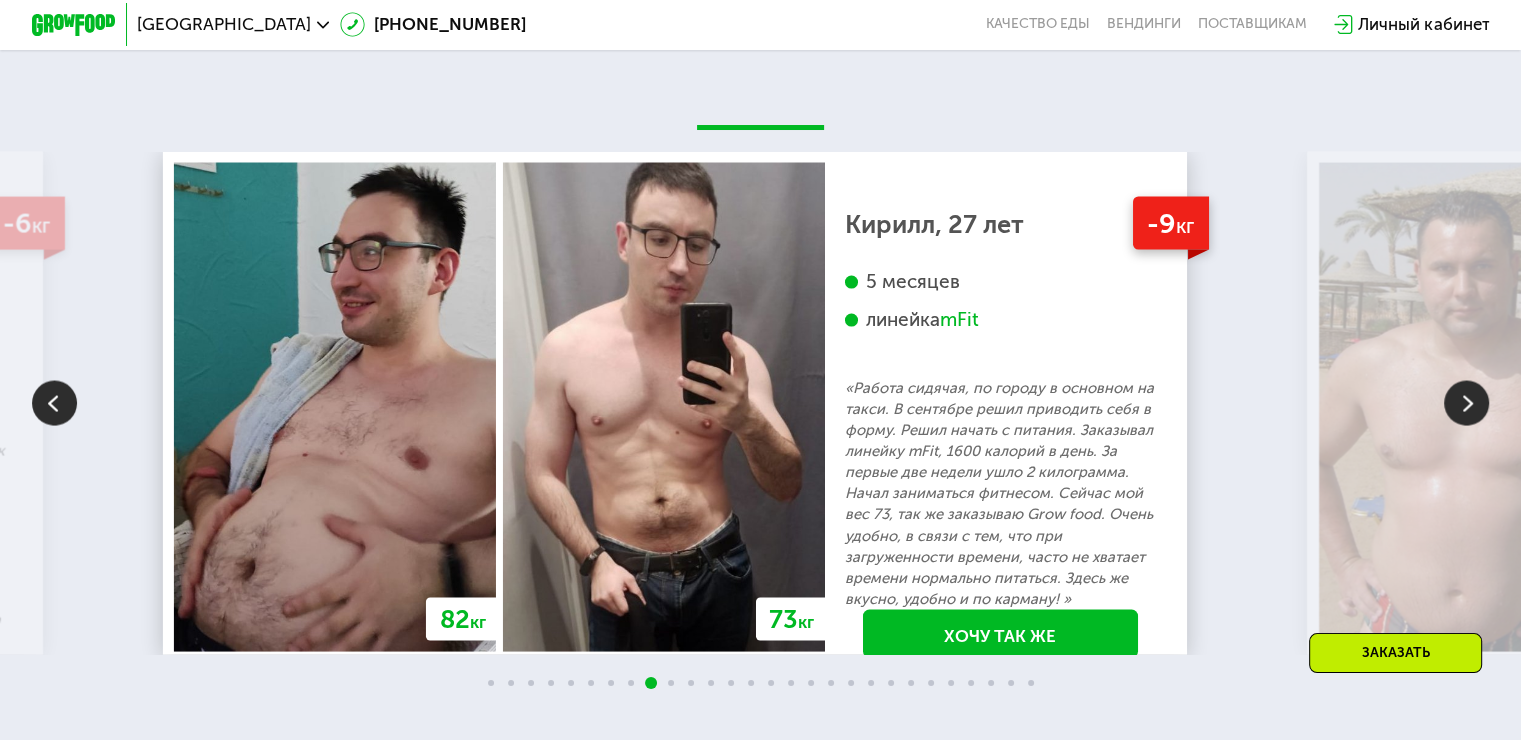 click at bounding box center [1466, 402] 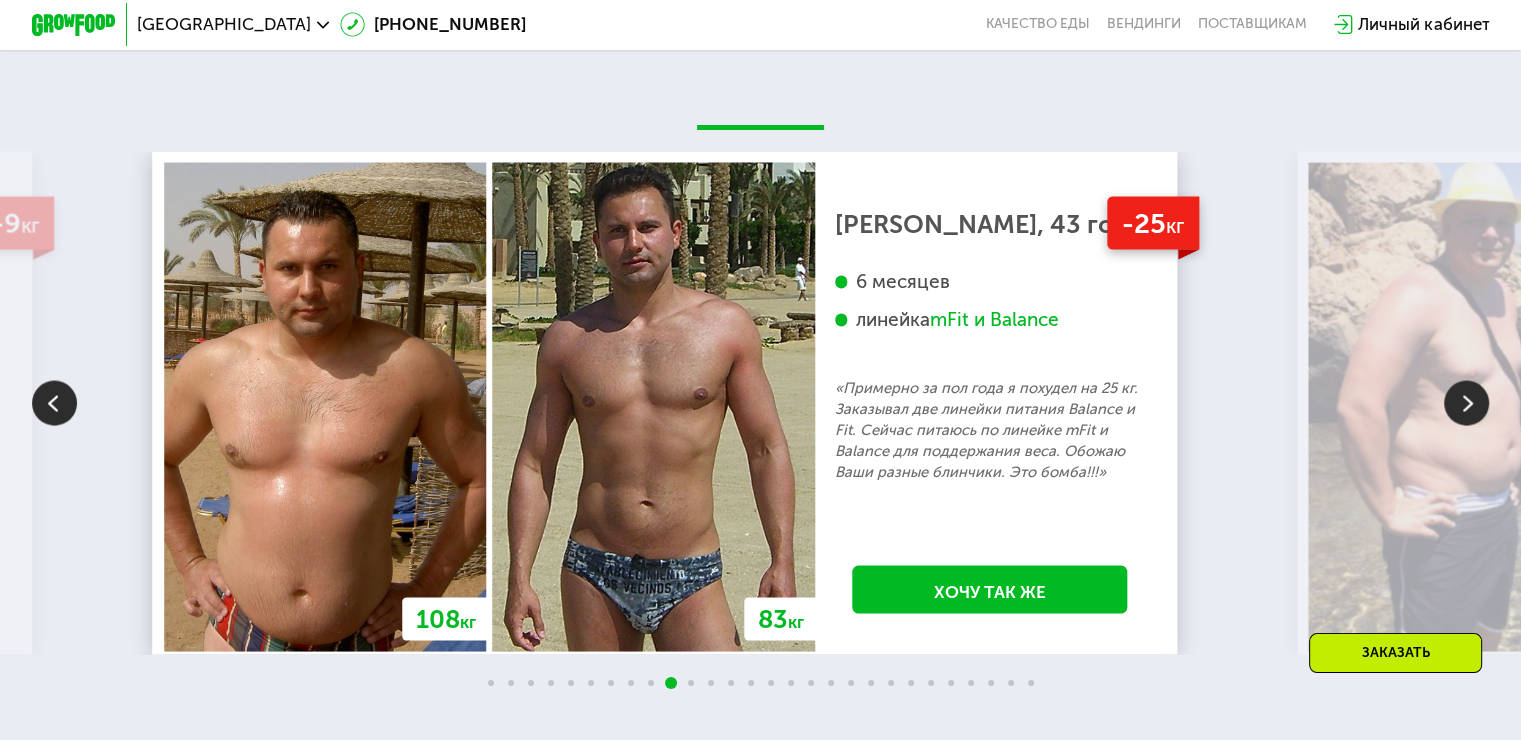 click at bounding box center (1466, 402) 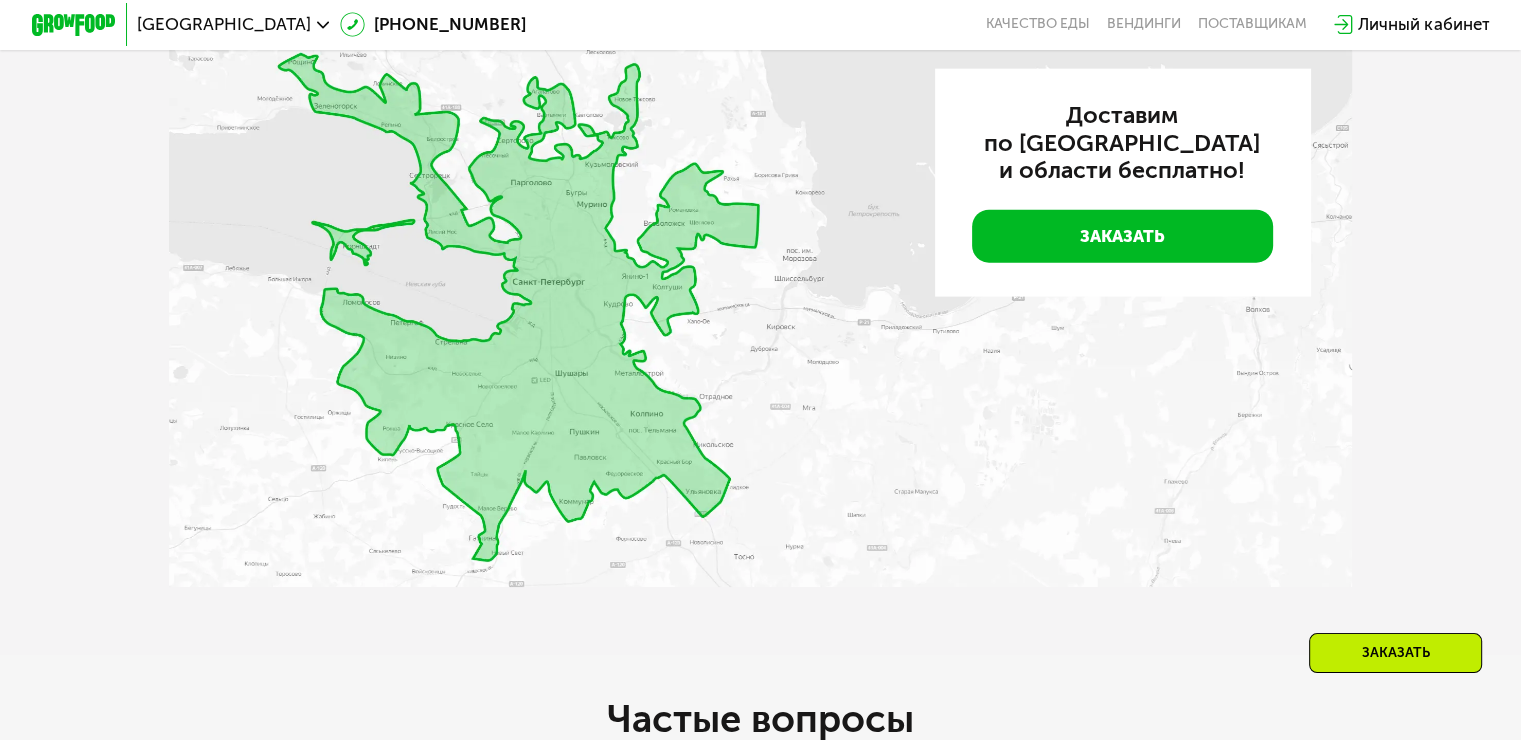 scroll, scrollTop: 4600, scrollLeft: 0, axis: vertical 